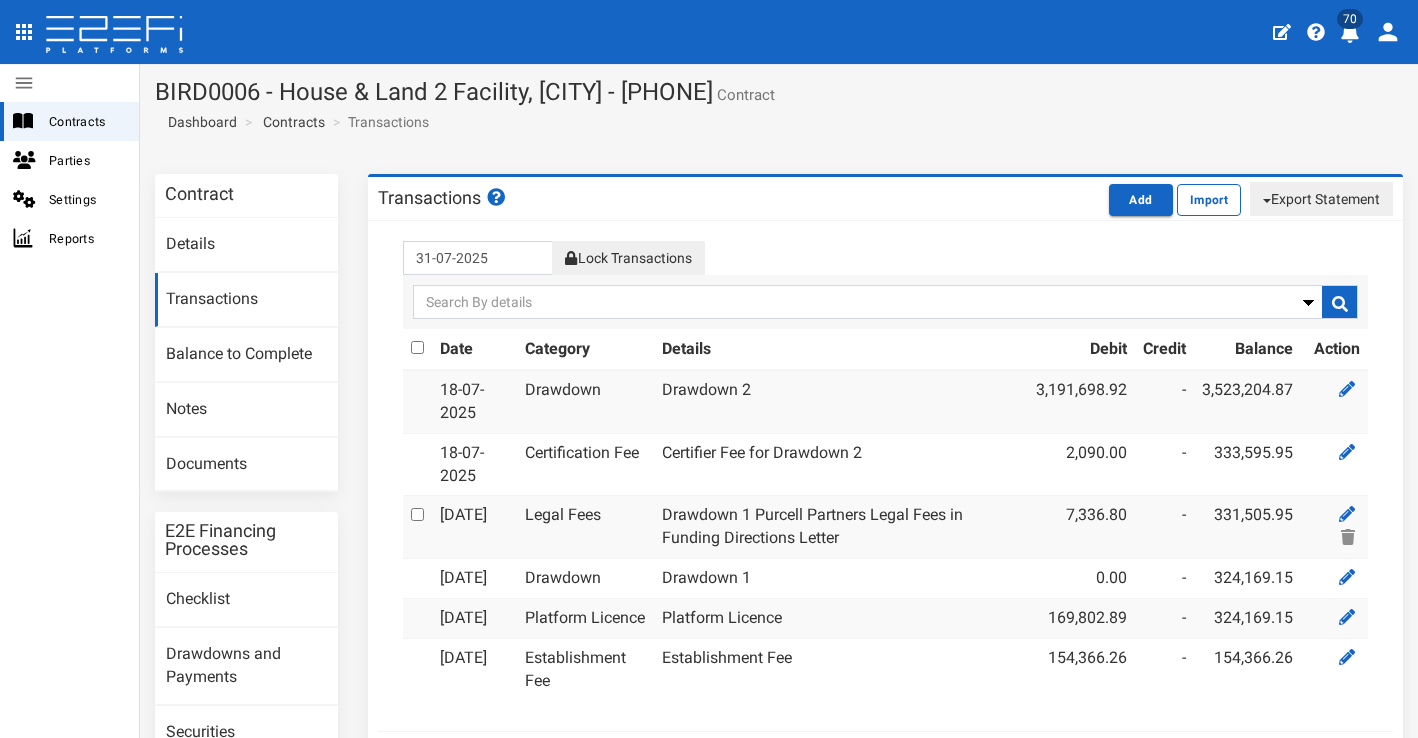 scroll, scrollTop: 0, scrollLeft: 0, axis: both 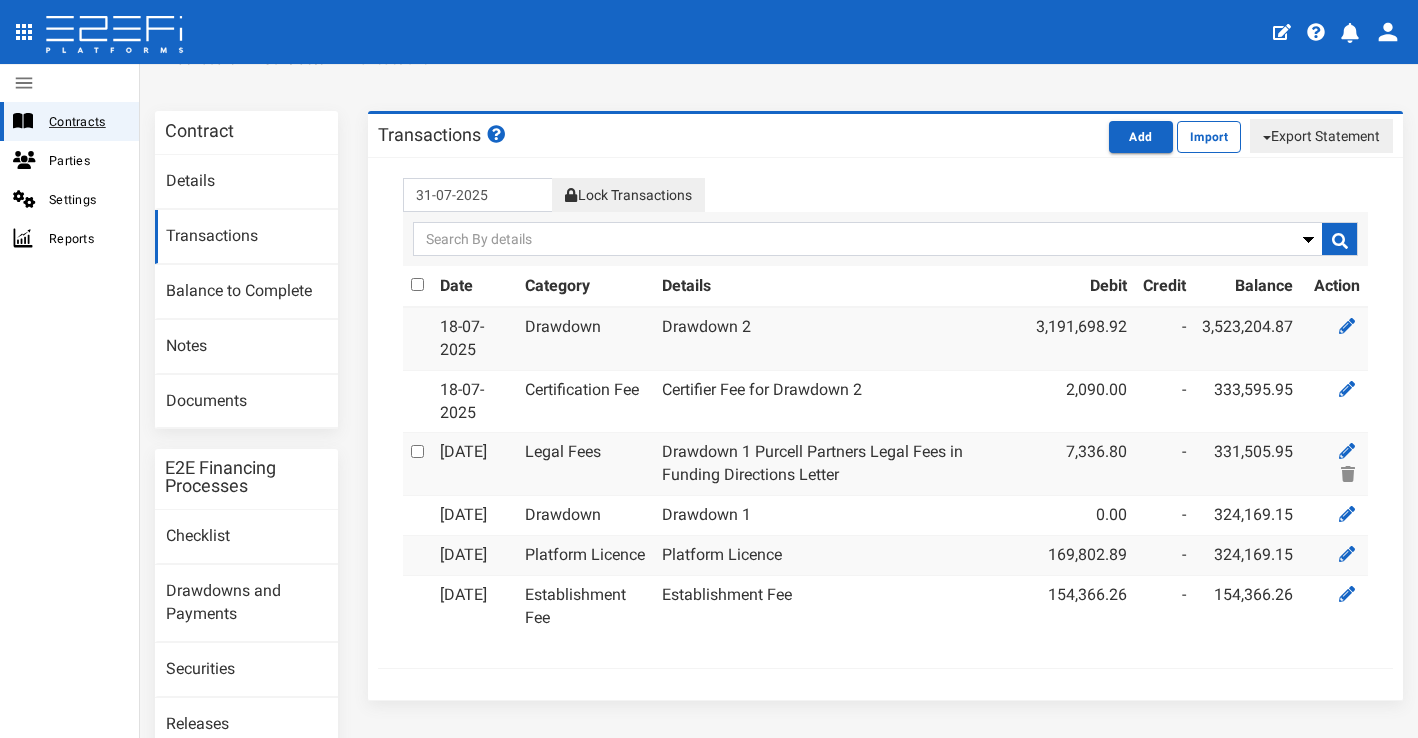 click on "Contracts" at bounding box center [86, 121] 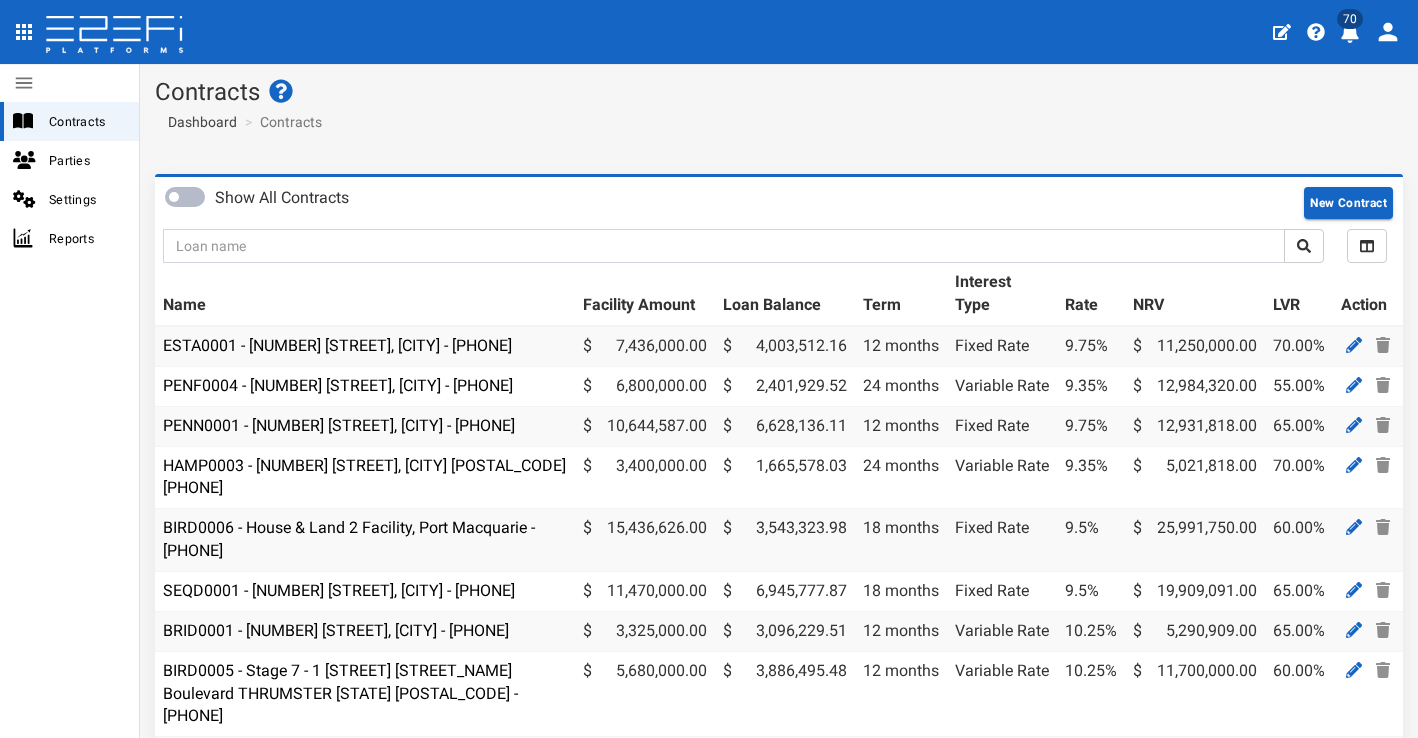 scroll, scrollTop: 0, scrollLeft: 0, axis: both 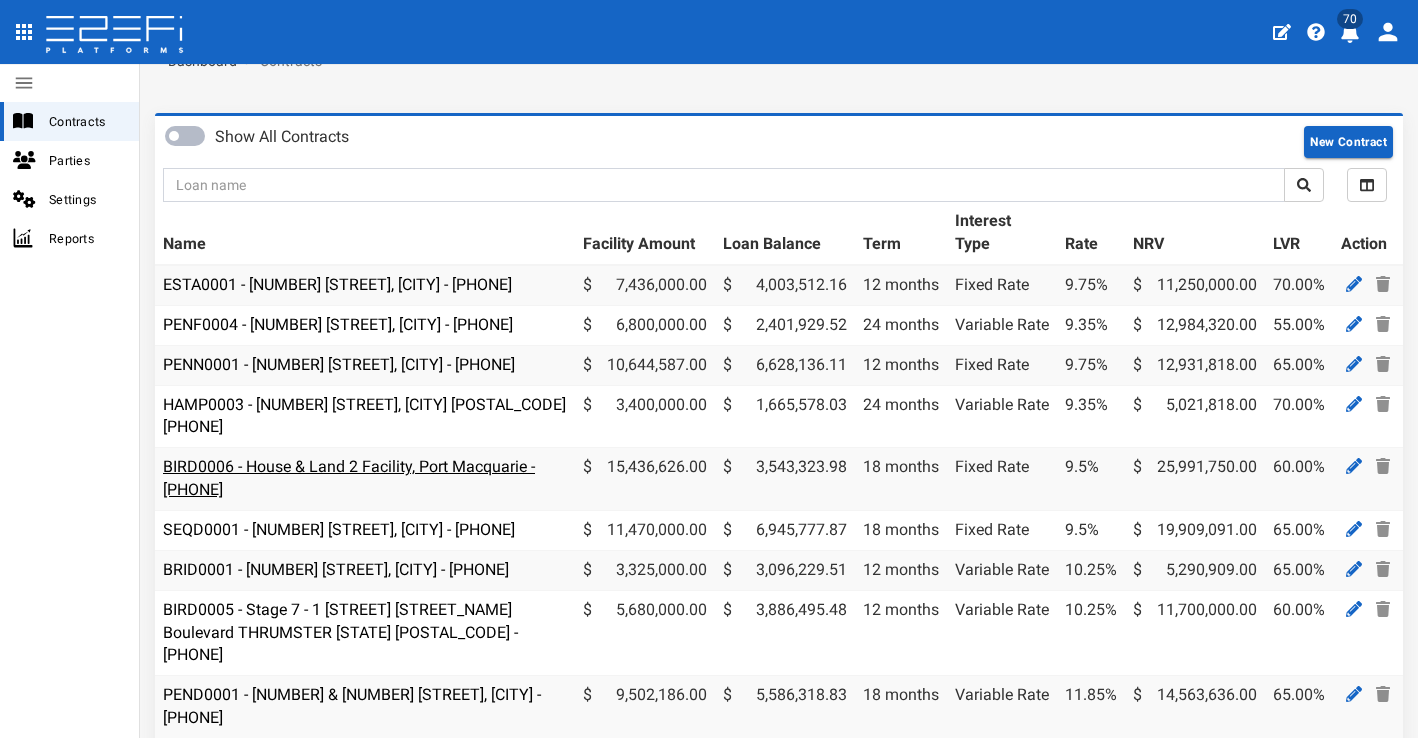 click on "BIRD0006 - House & Land 2 Facility, [CITY] - [PHONE]" at bounding box center (349, 478) 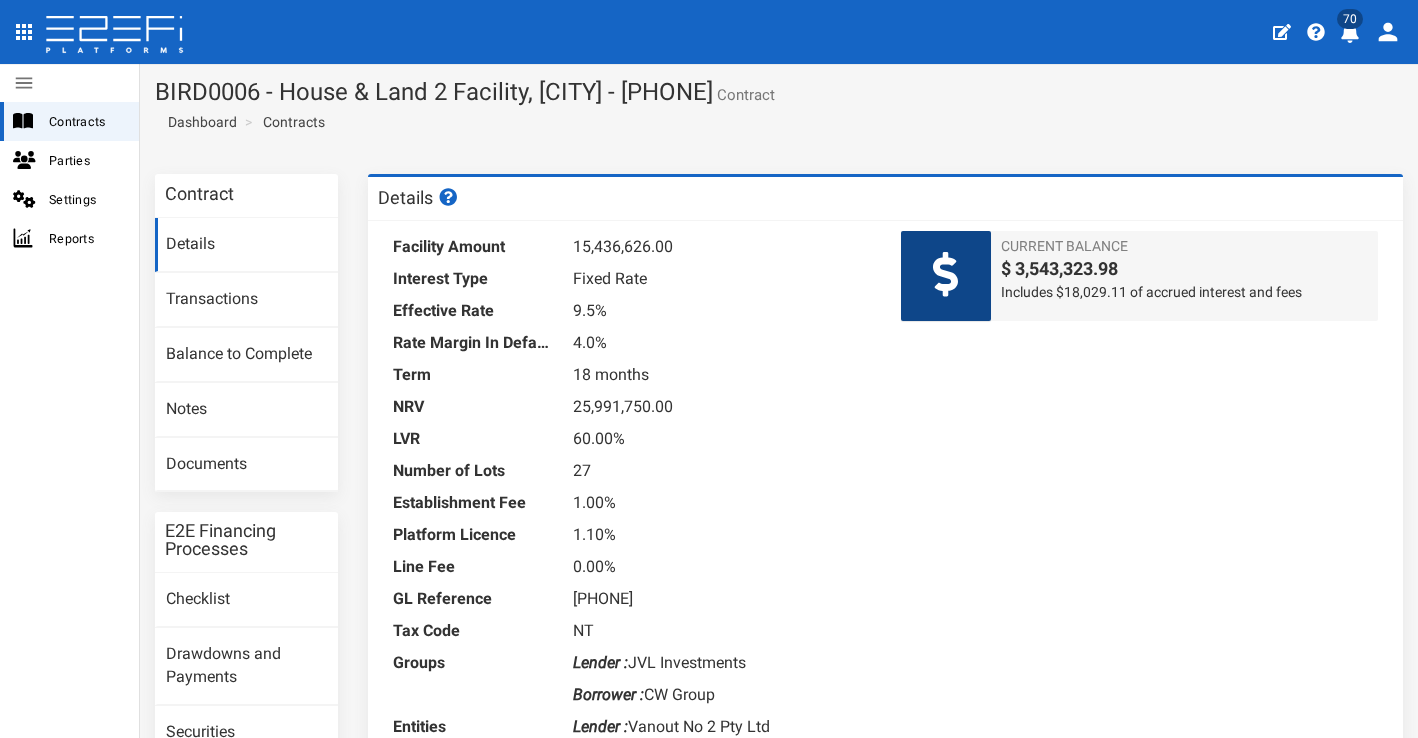 scroll, scrollTop: 0, scrollLeft: 0, axis: both 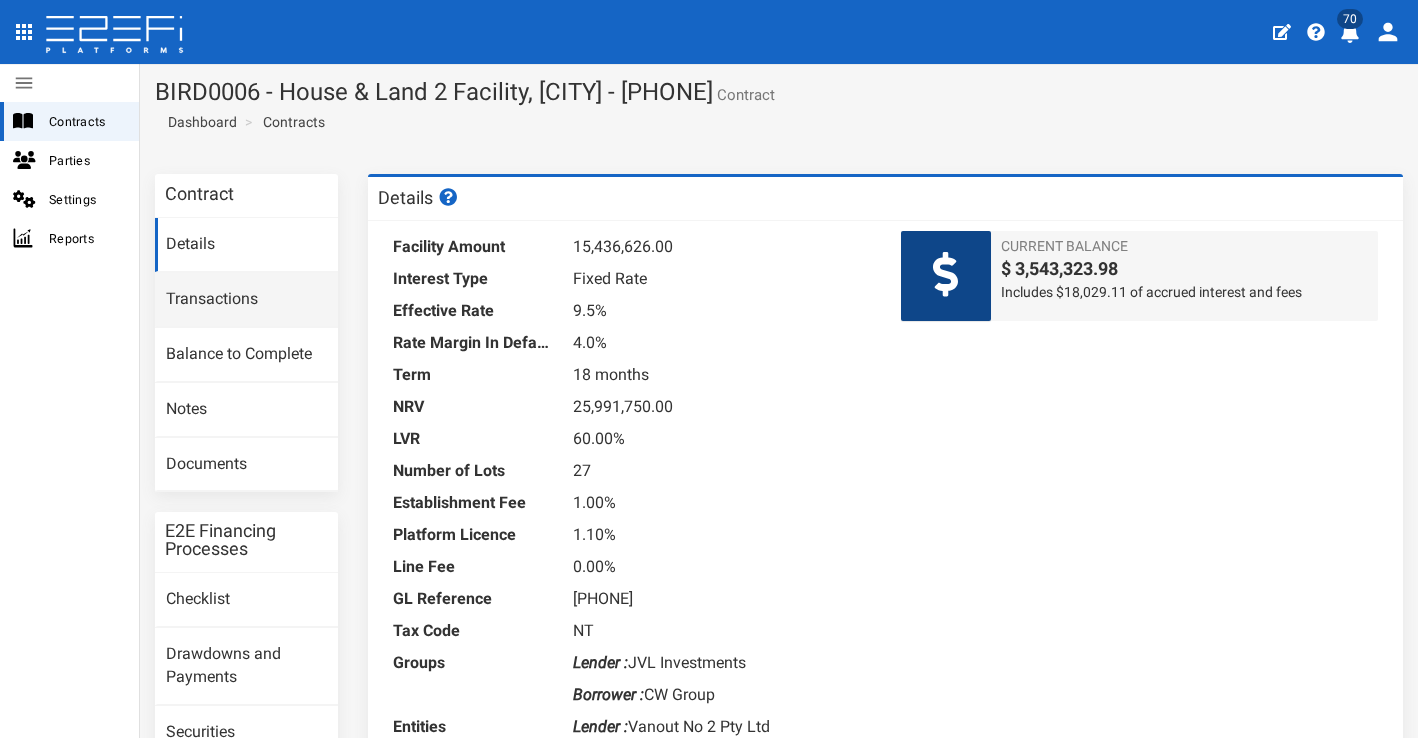 click on "Transactions" at bounding box center [246, 300] 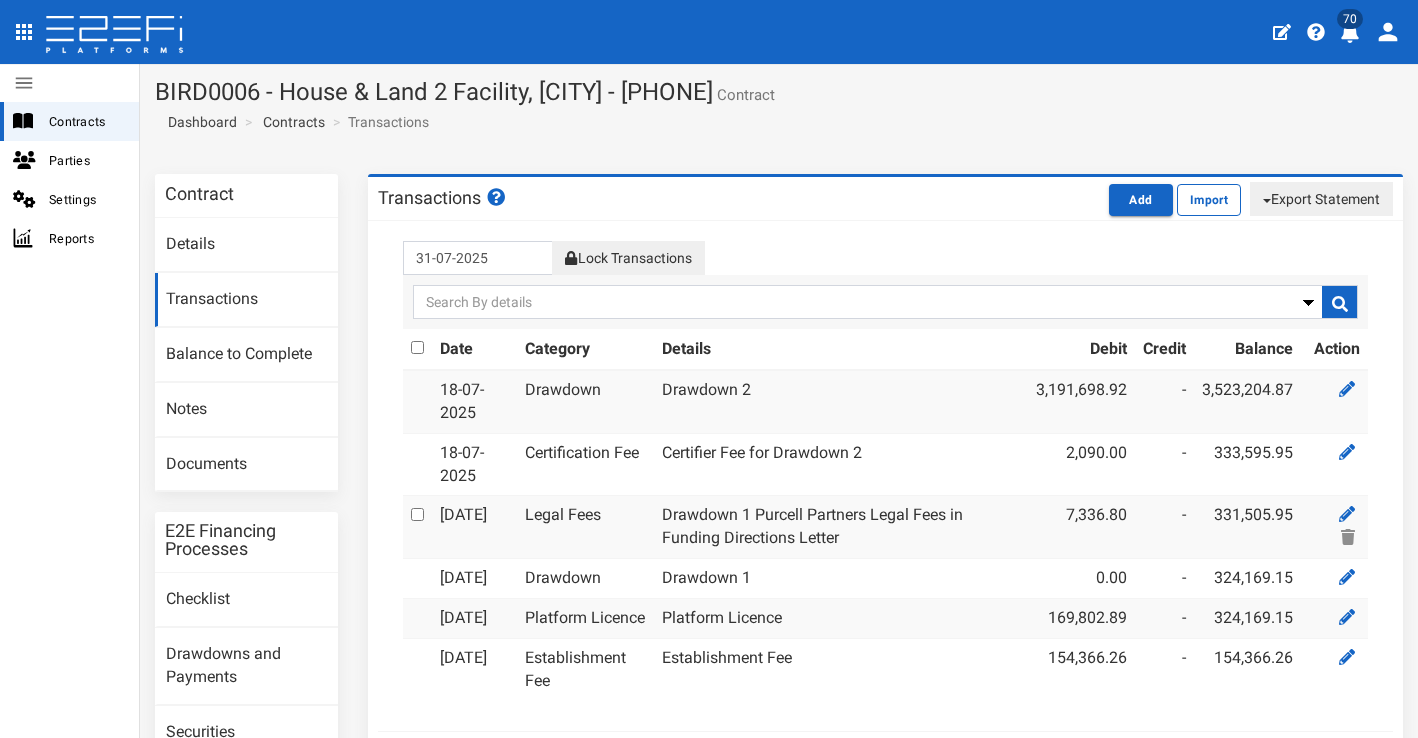 scroll, scrollTop: 0, scrollLeft: 0, axis: both 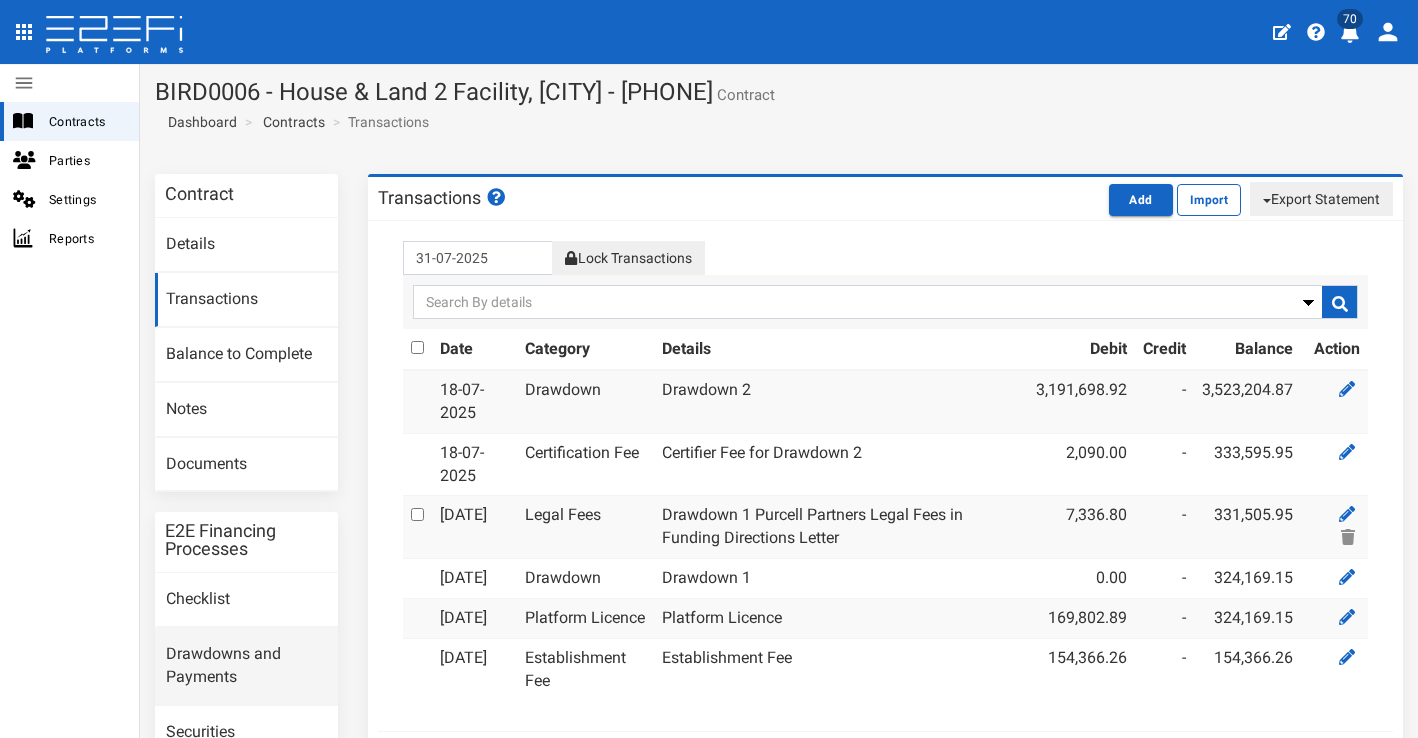 click on "Drawdowns and Payments" at bounding box center [246, 666] 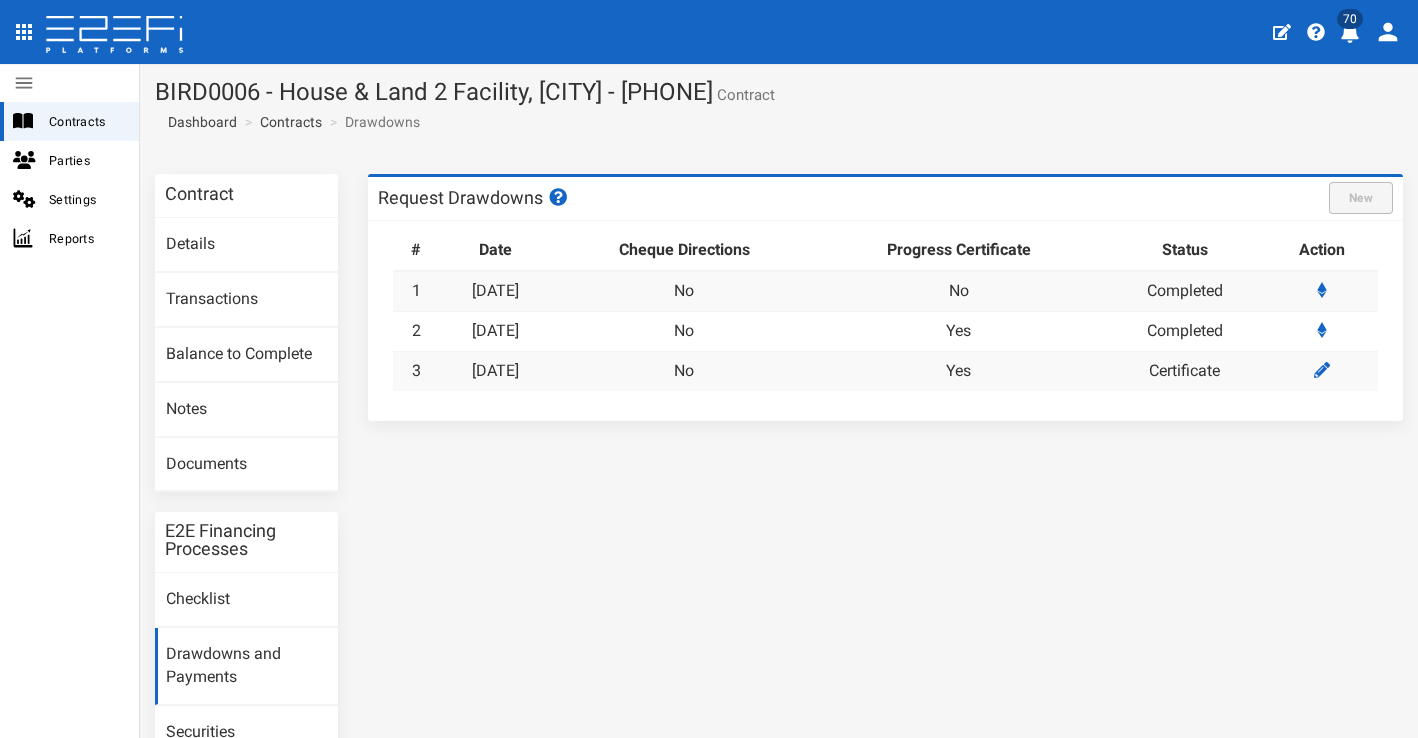 scroll, scrollTop: 0, scrollLeft: 0, axis: both 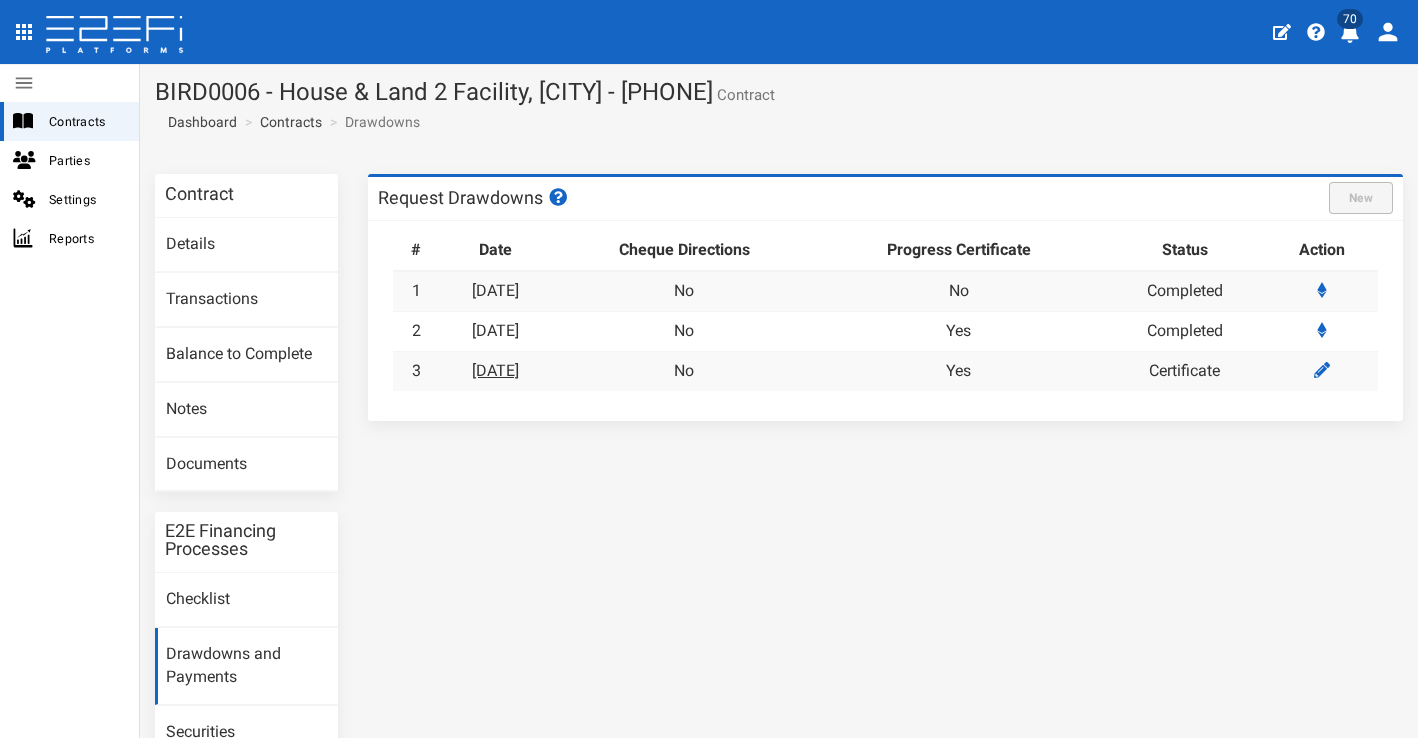 click on "[DATE]" at bounding box center (495, 370) 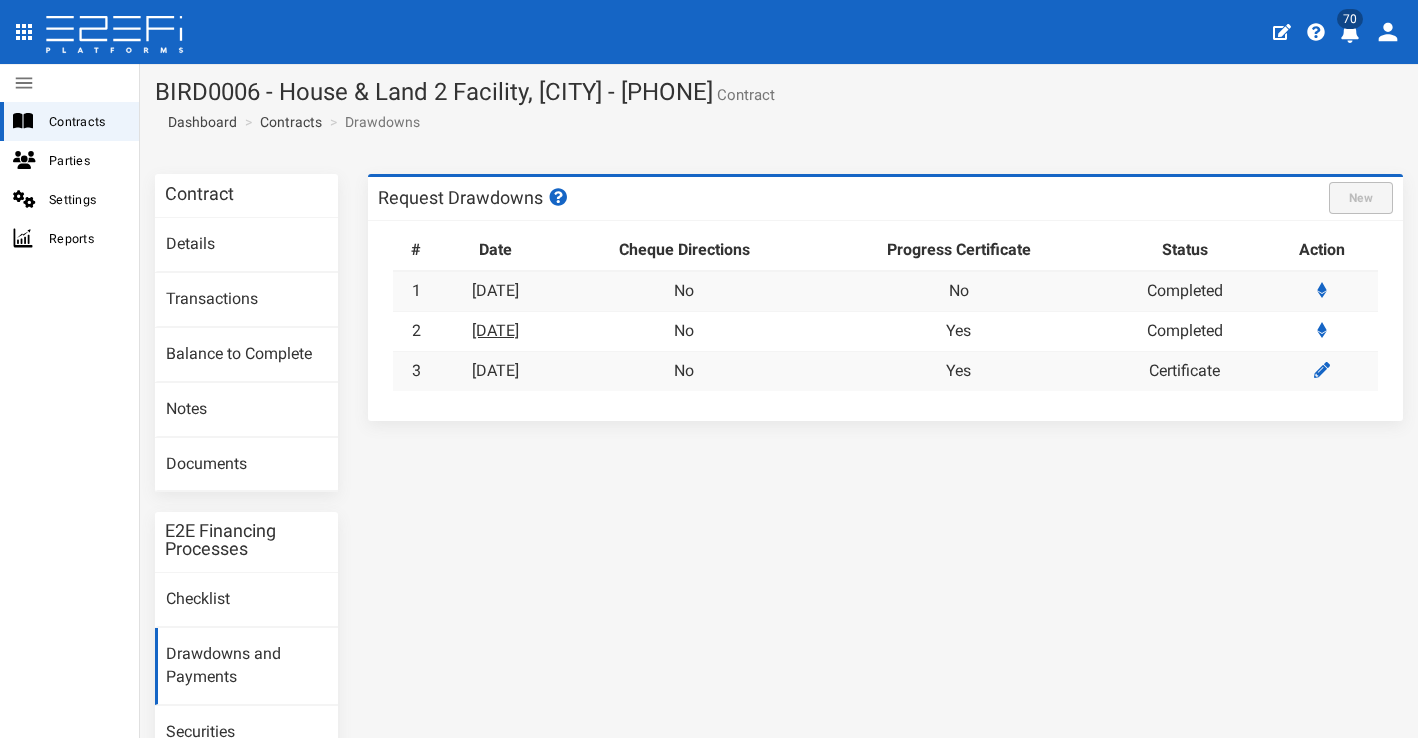 click on "01-07-2025" at bounding box center (495, 330) 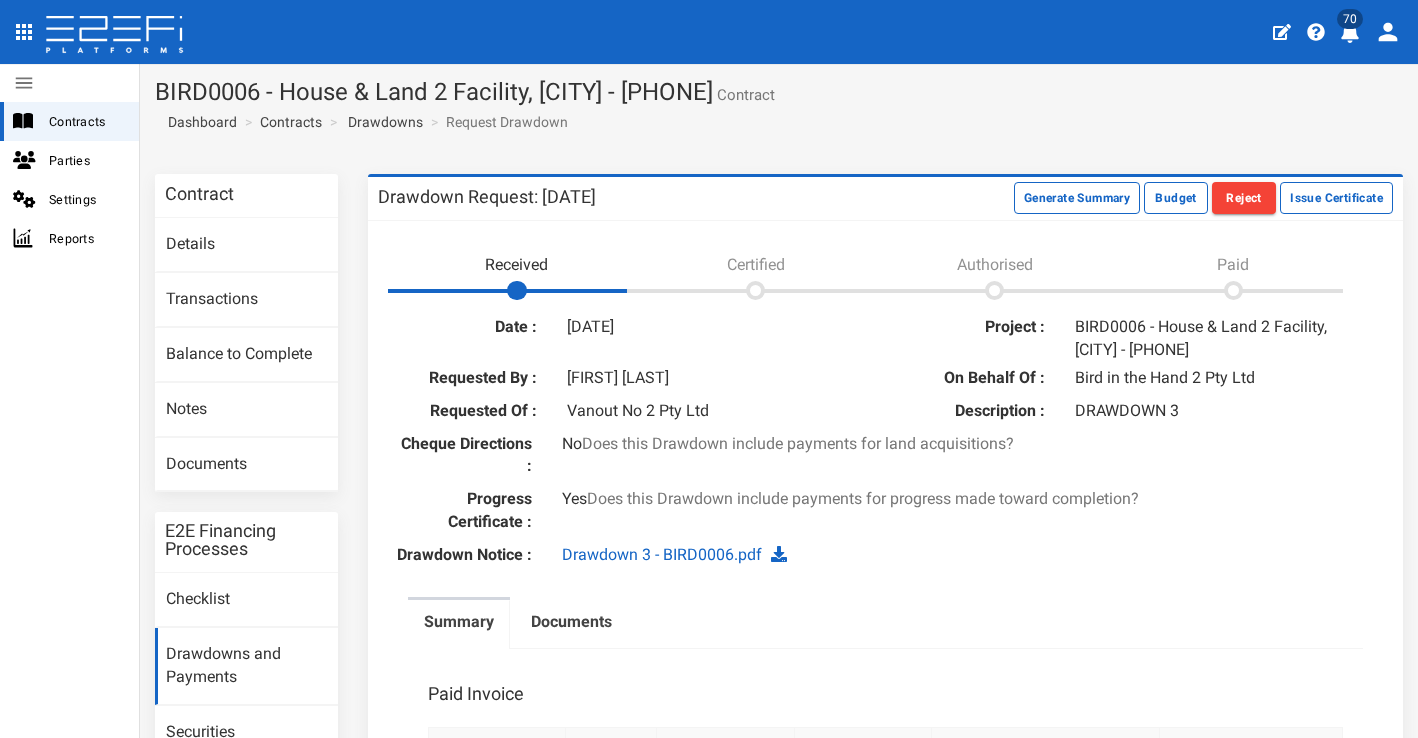 scroll, scrollTop: 0, scrollLeft: 0, axis: both 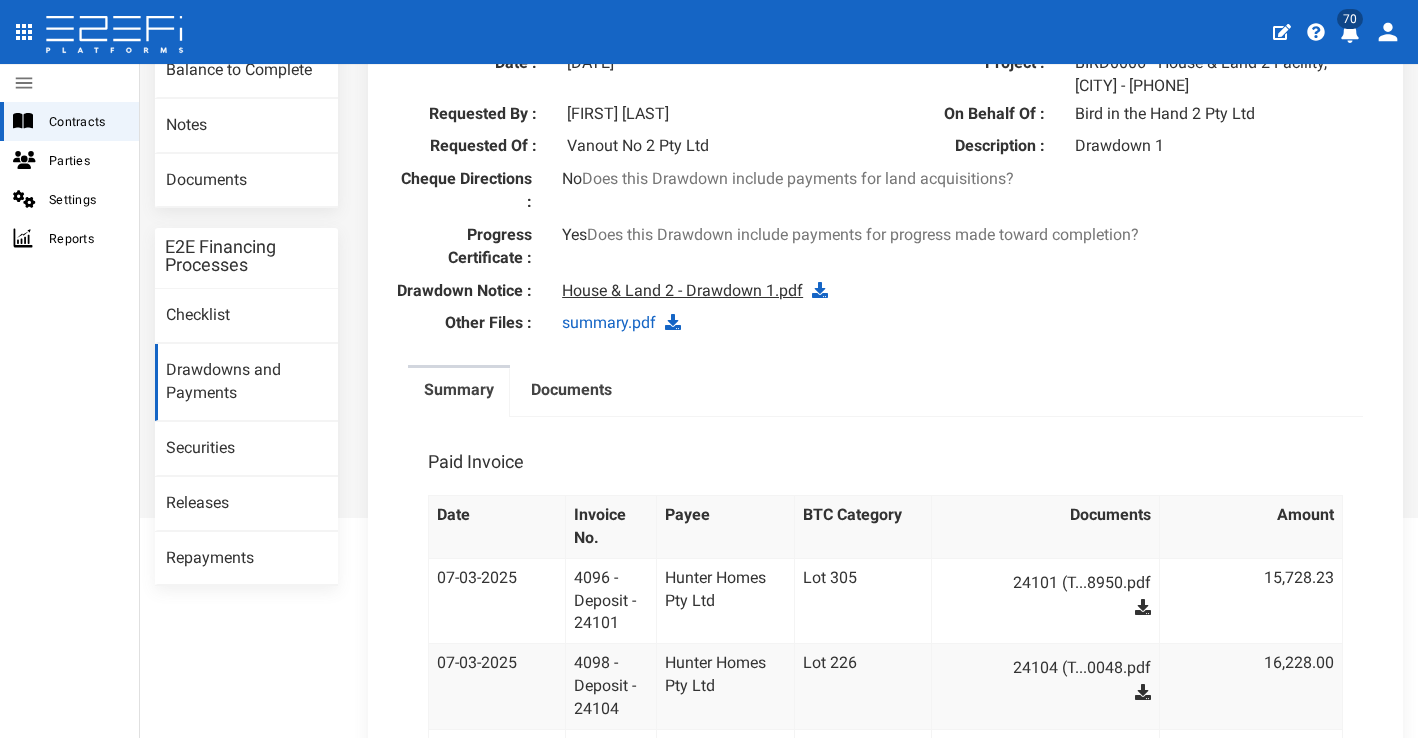 click on "House & Land 2 - Drawdown 1.pdf" at bounding box center [682, 290] 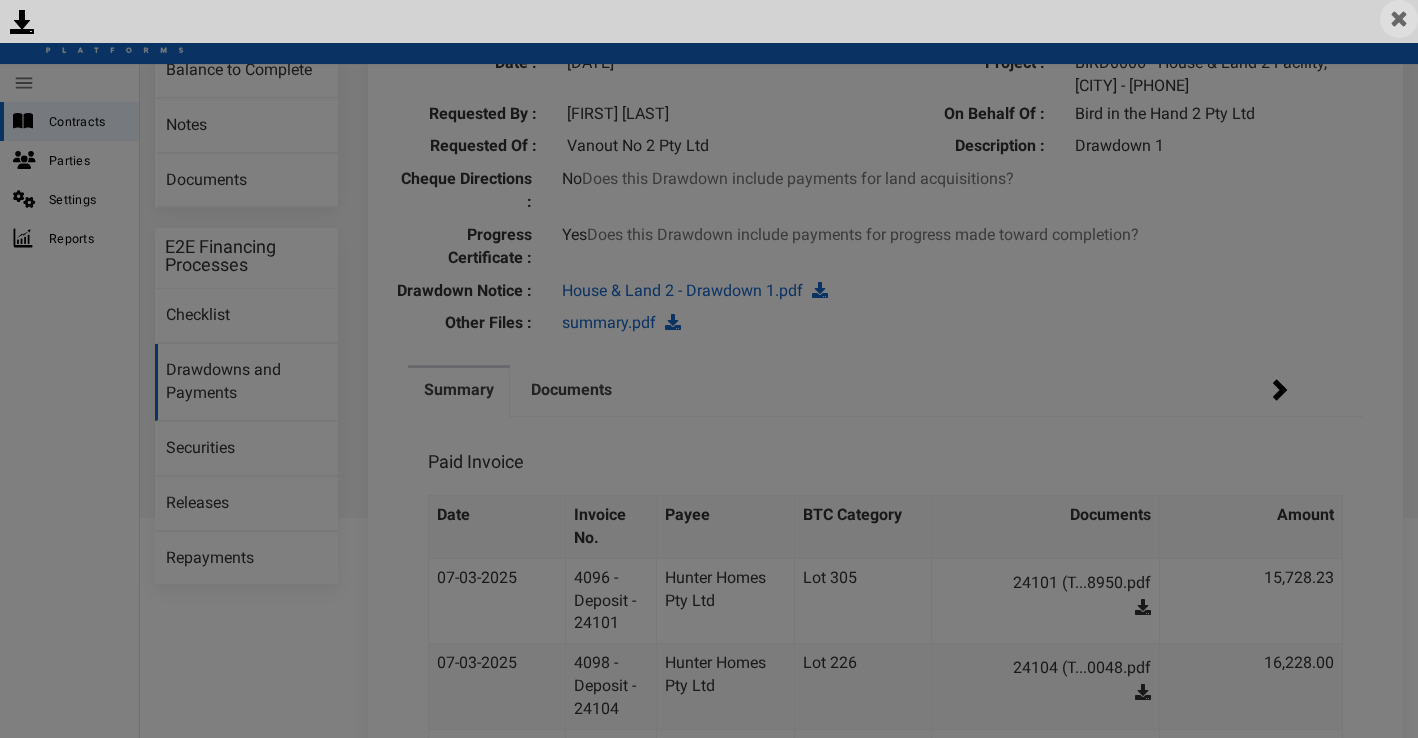click at bounding box center [1399, 19] 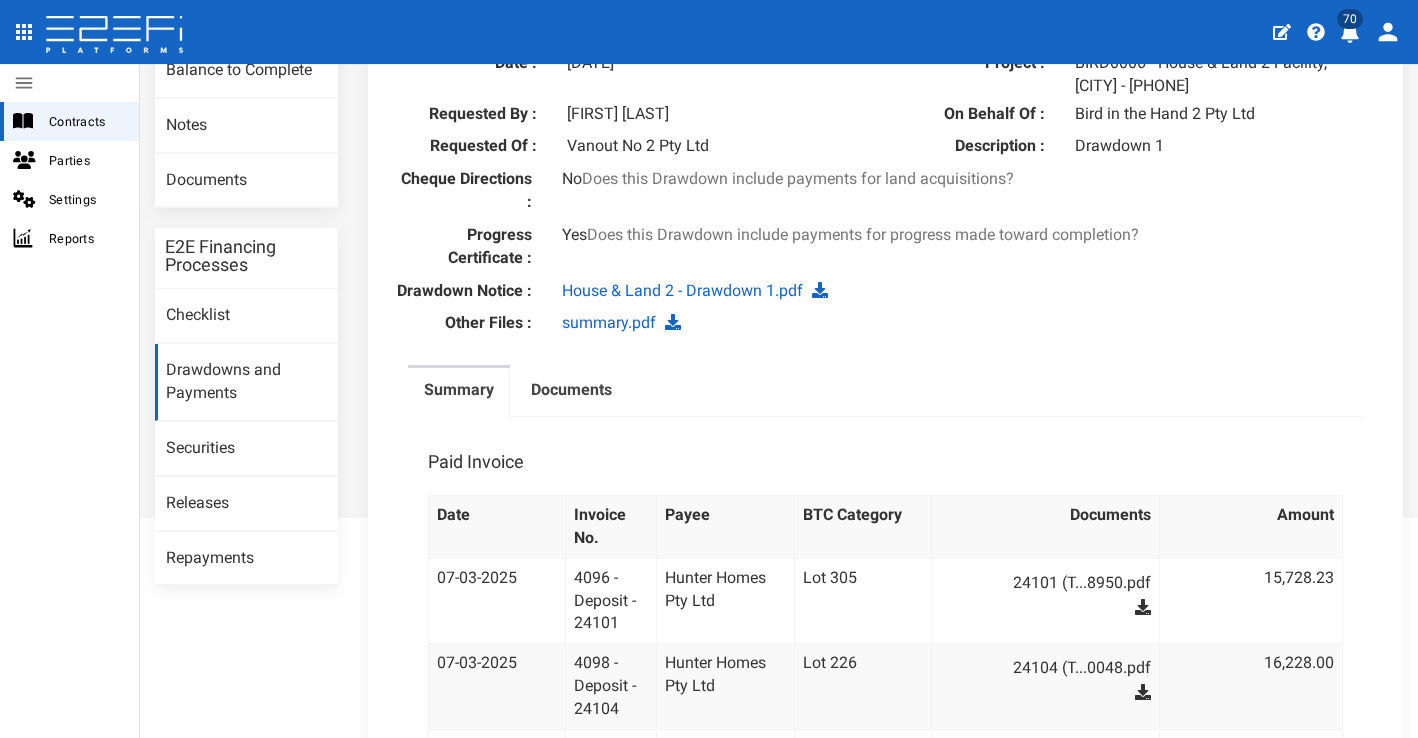 click on "Other Files :
summary.pdf" at bounding box center [885, 326] 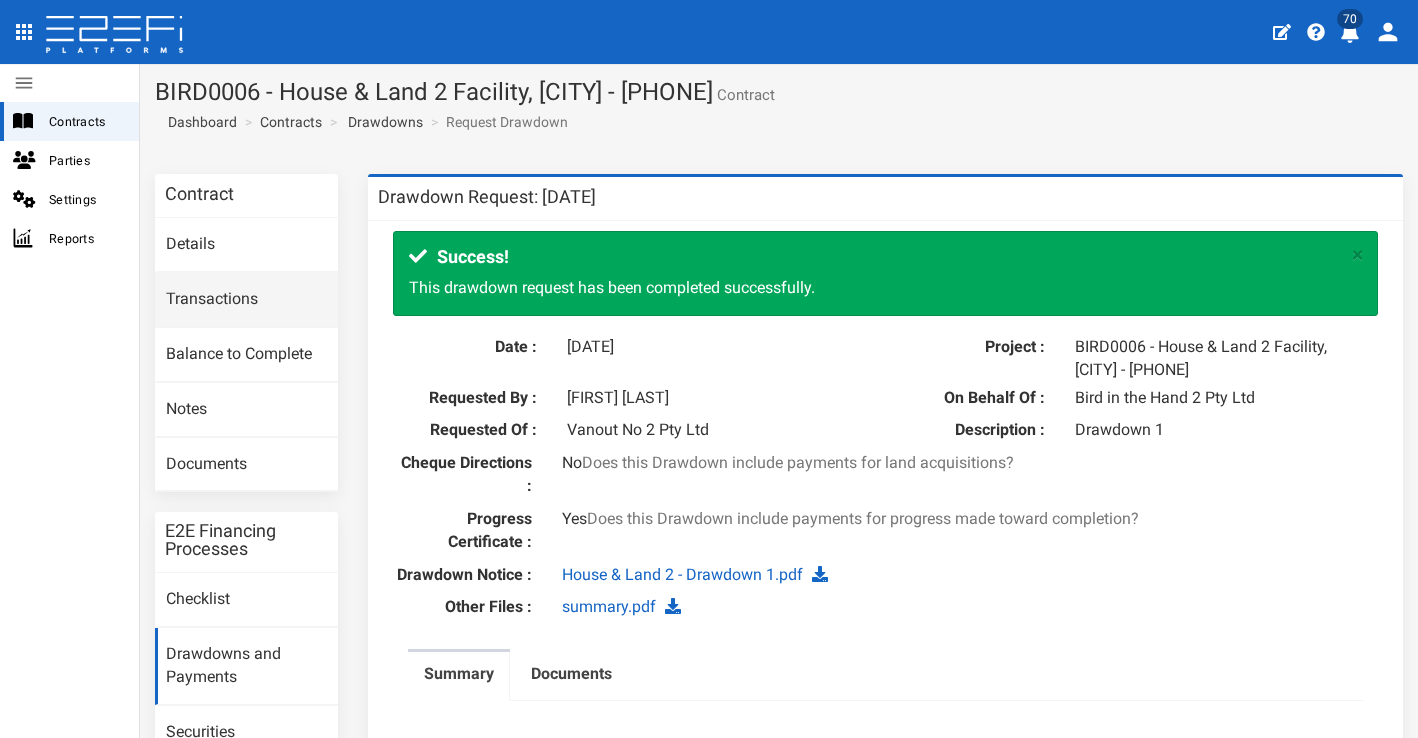 click on "Transactions" at bounding box center [246, 300] 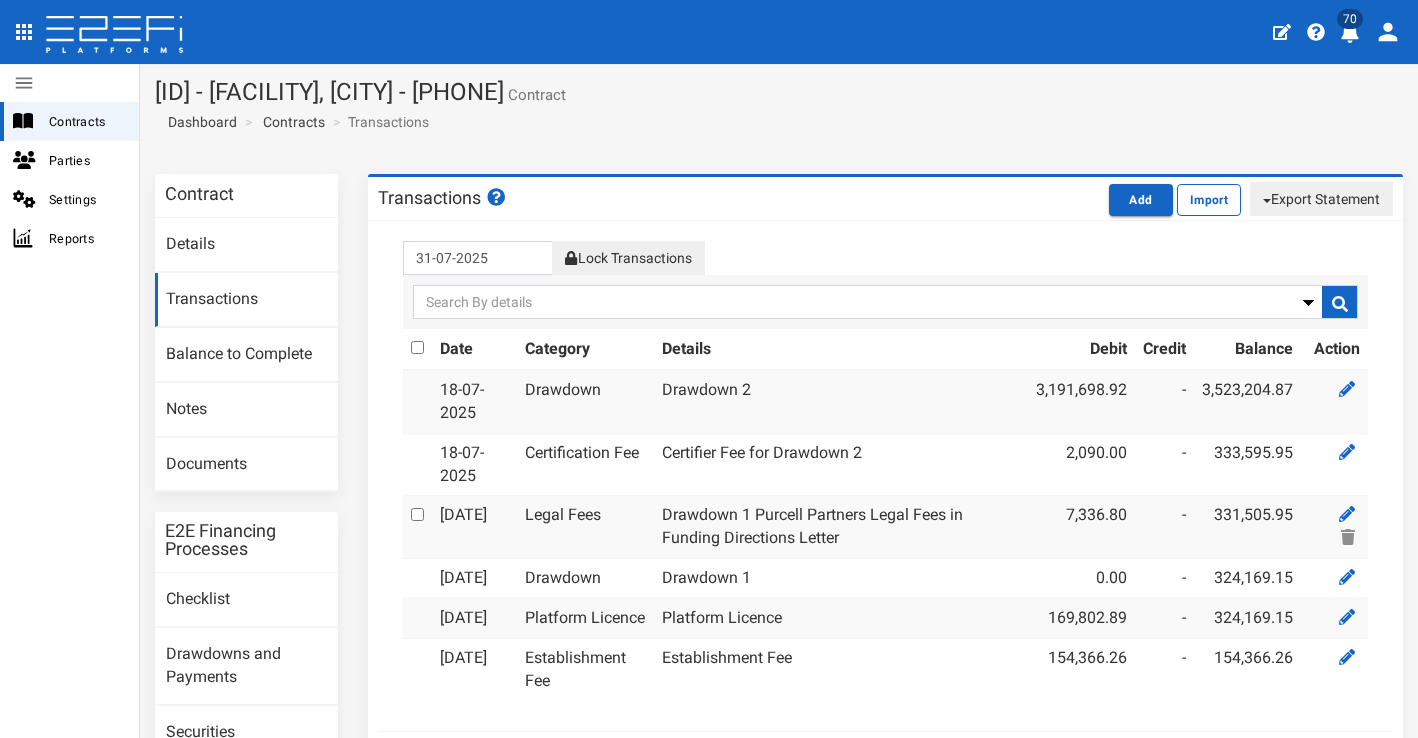 scroll, scrollTop: 0, scrollLeft: 0, axis: both 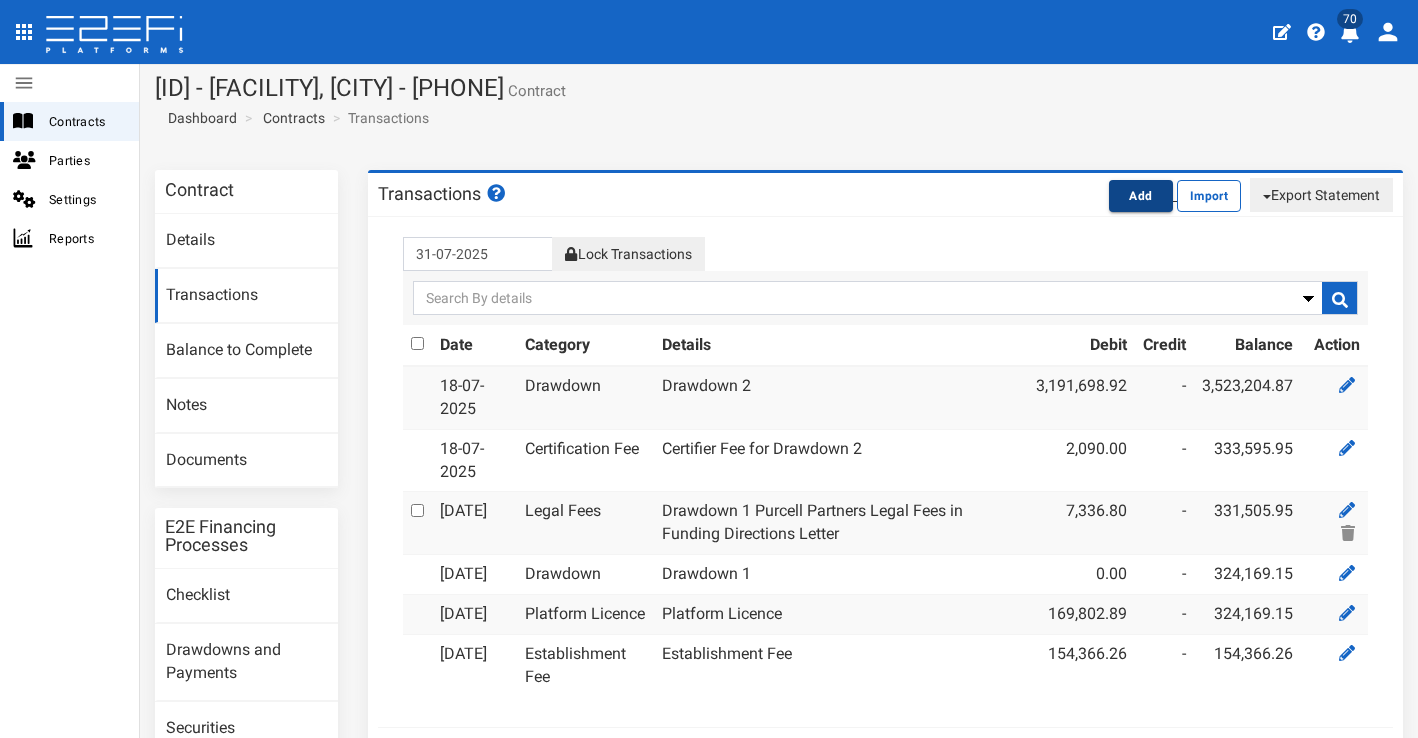 click on "Add" at bounding box center (1141, 196) 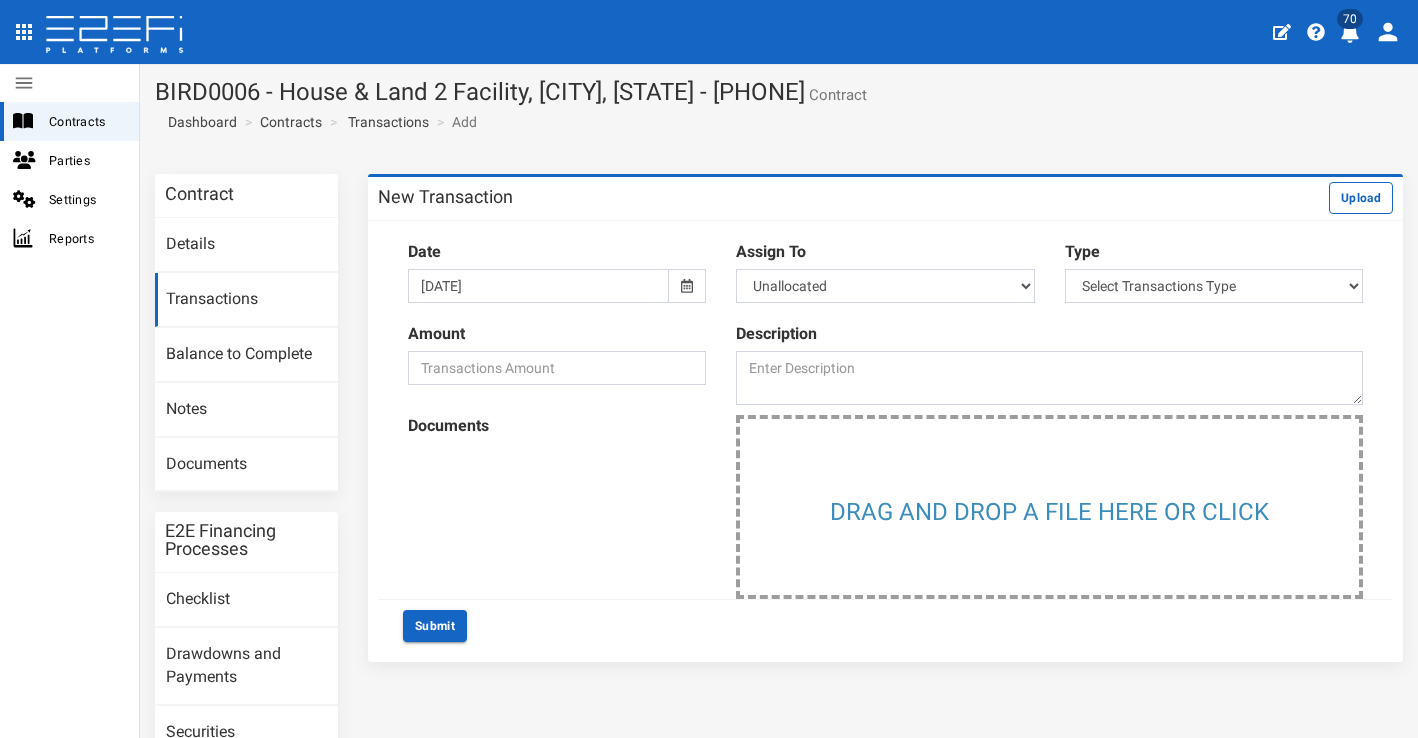 scroll, scrollTop: 0, scrollLeft: 0, axis: both 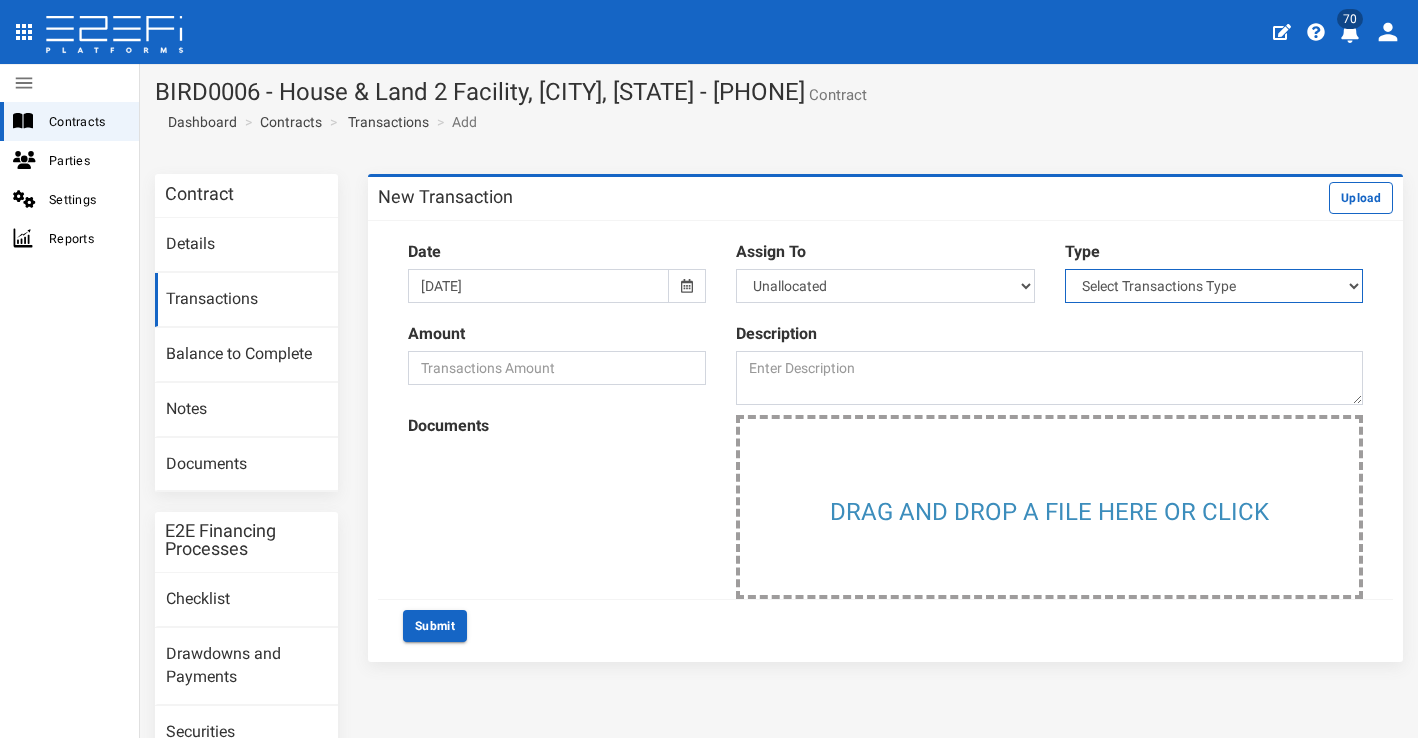 select on "1" 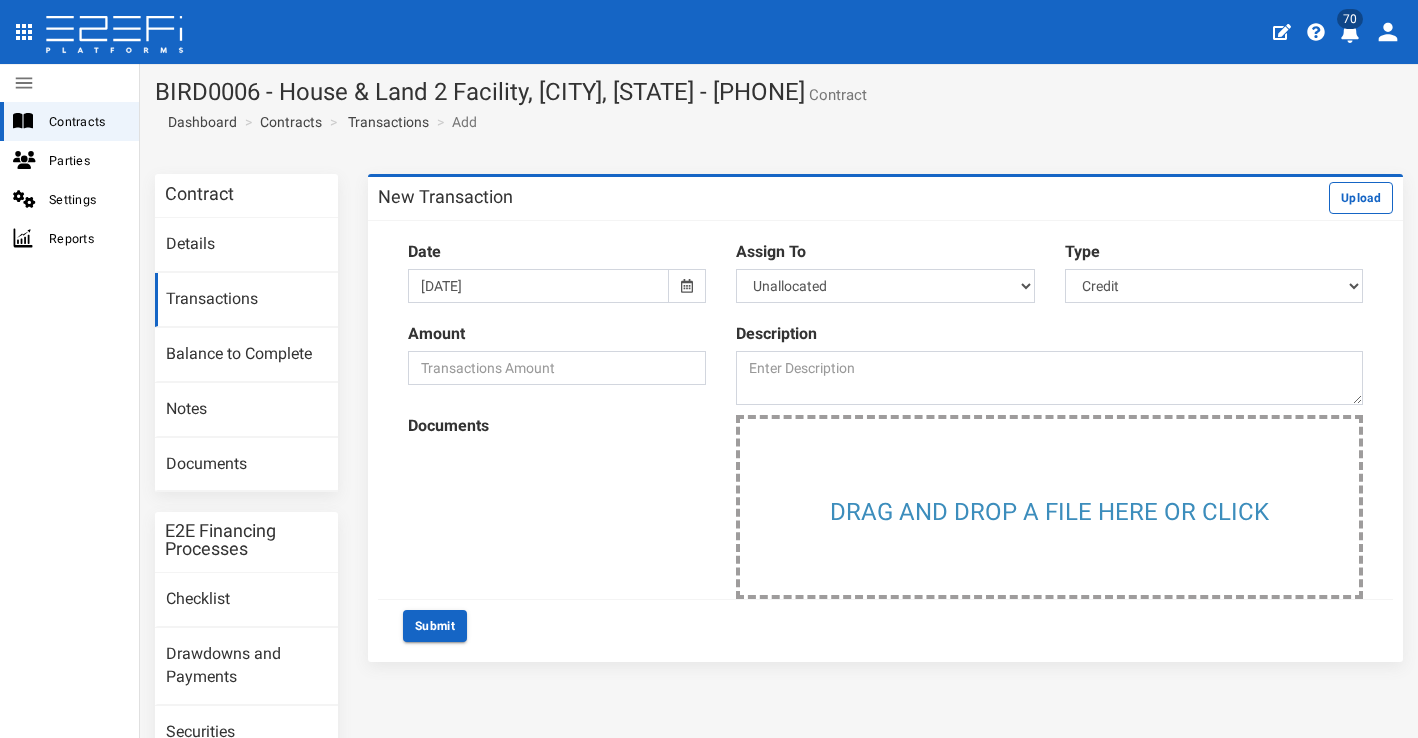 click at bounding box center (687, 286) 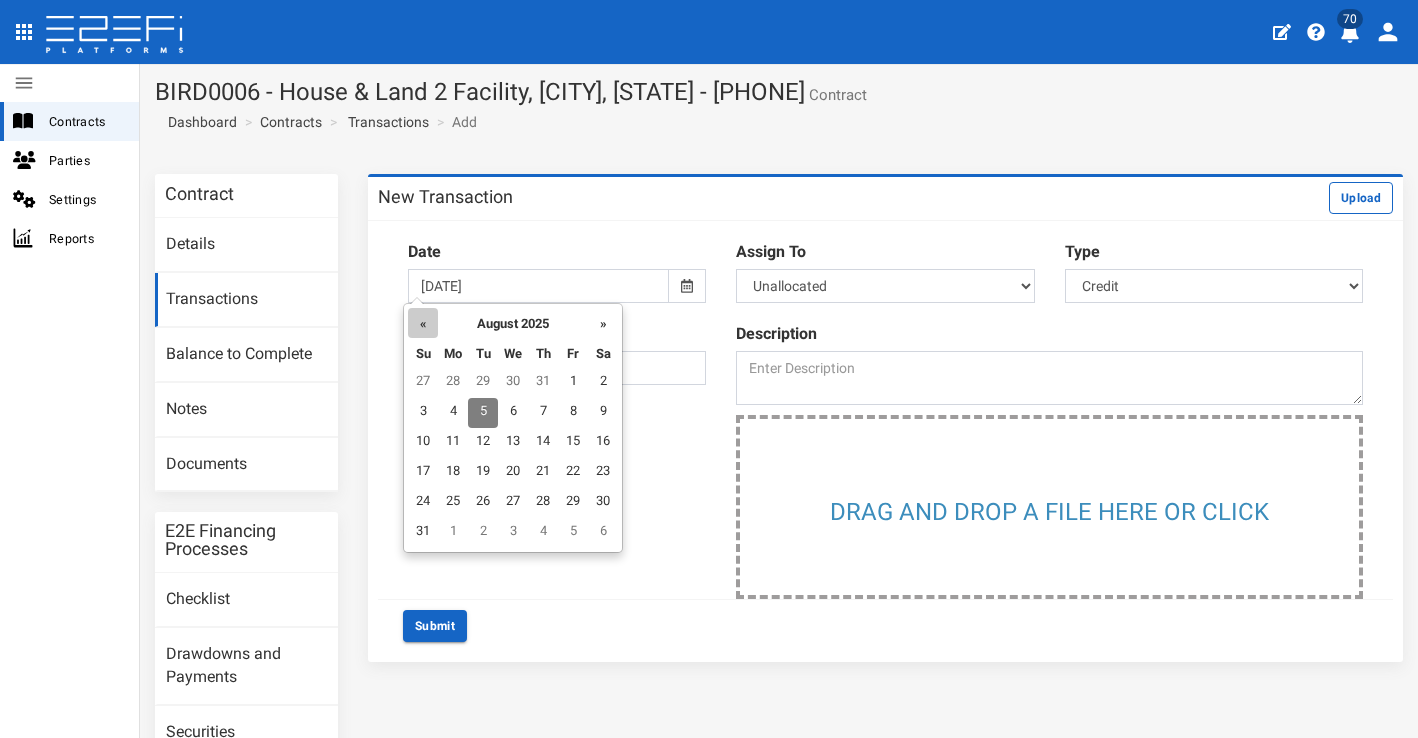 click on "«" at bounding box center (423, 323) 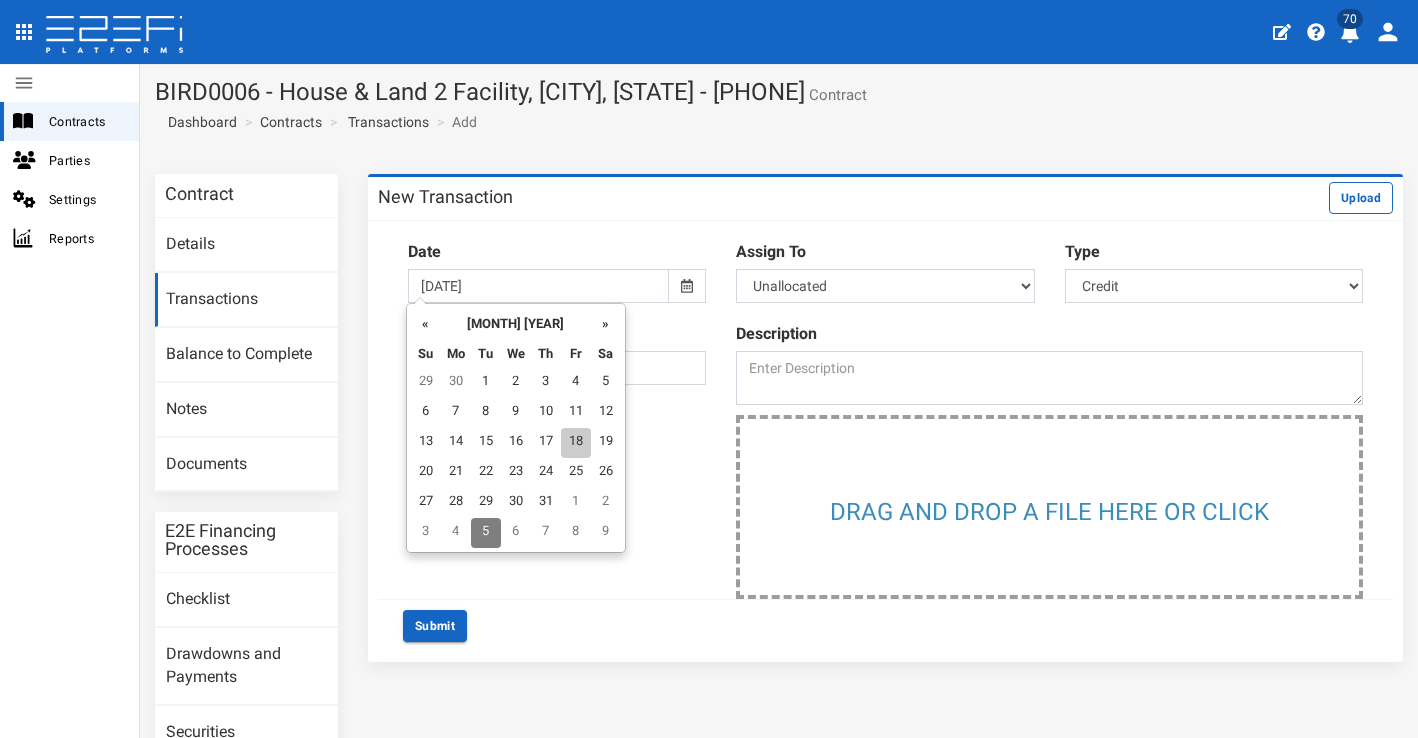 click on "18" at bounding box center (576, 443) 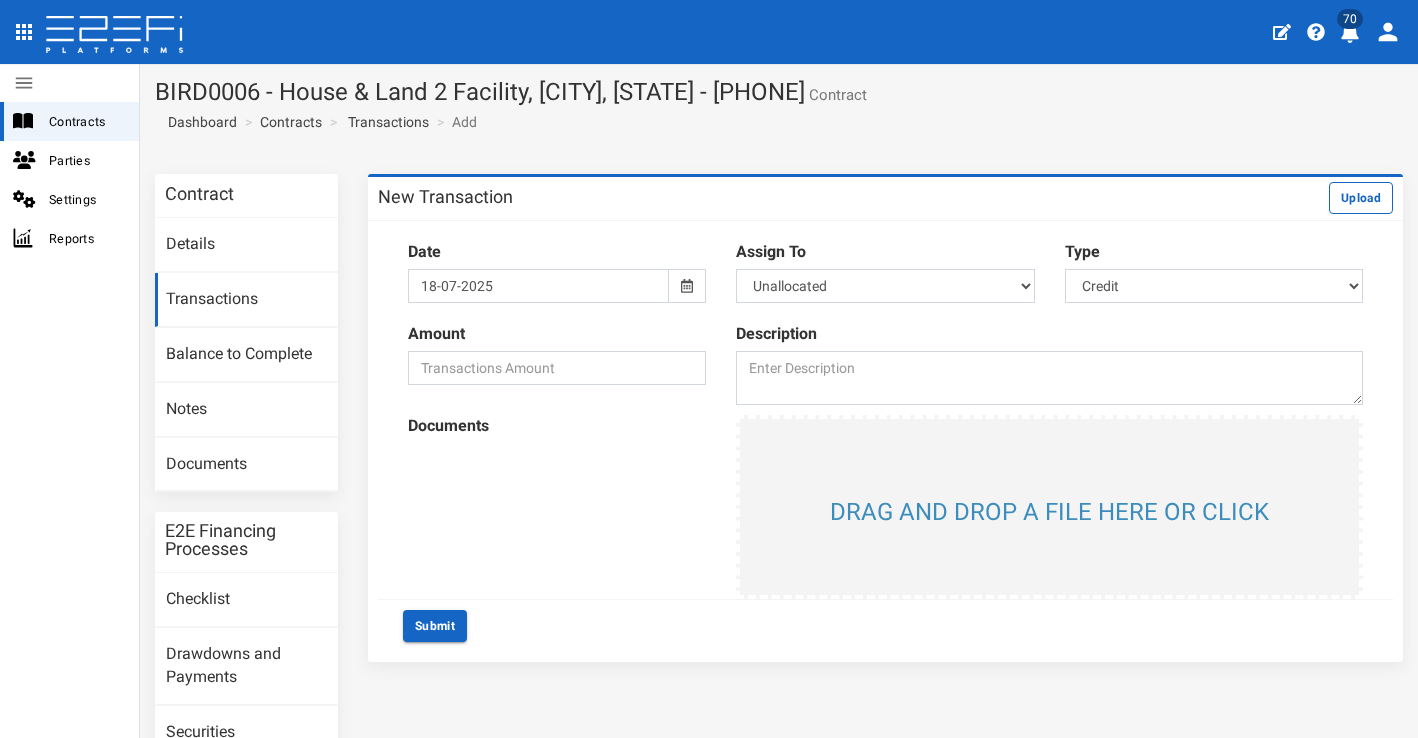 click at bounding box center [1049, 507] 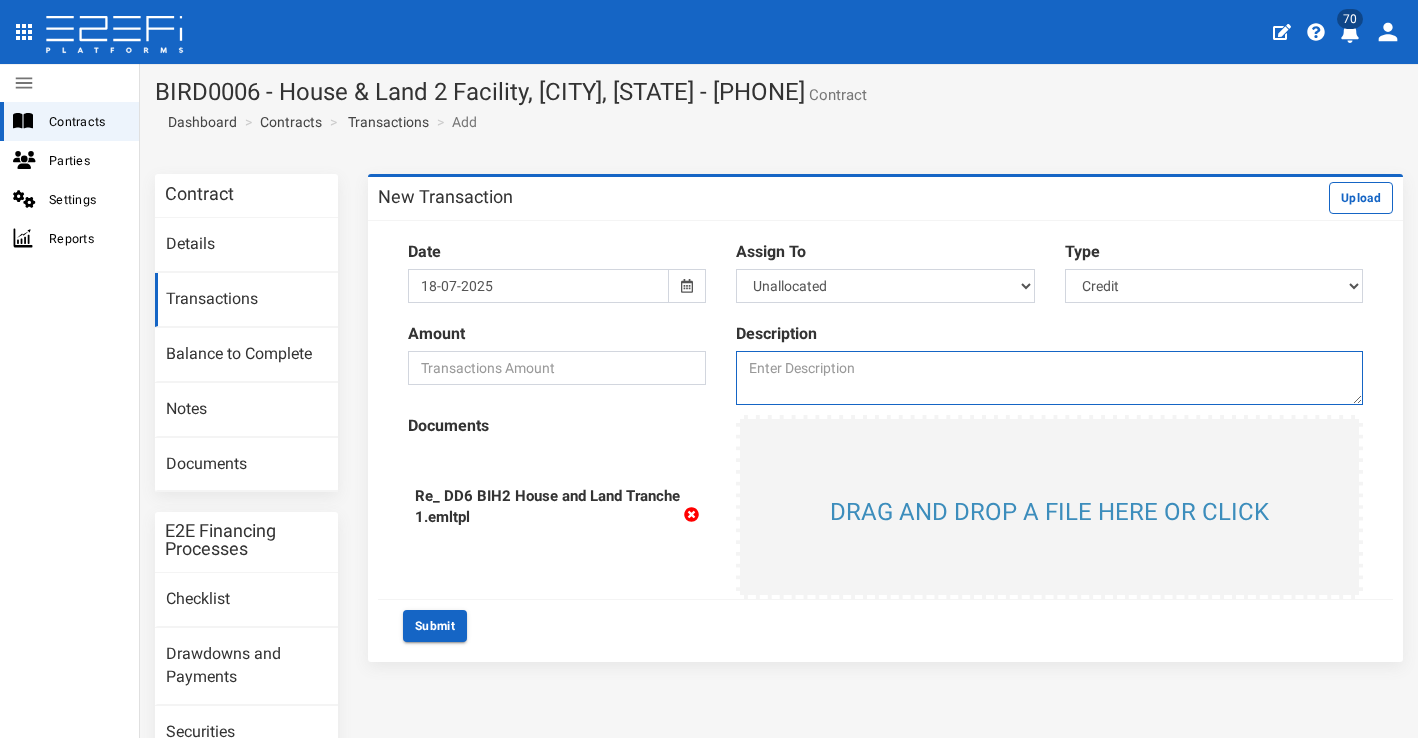 click at bounding box center (1049, 378) 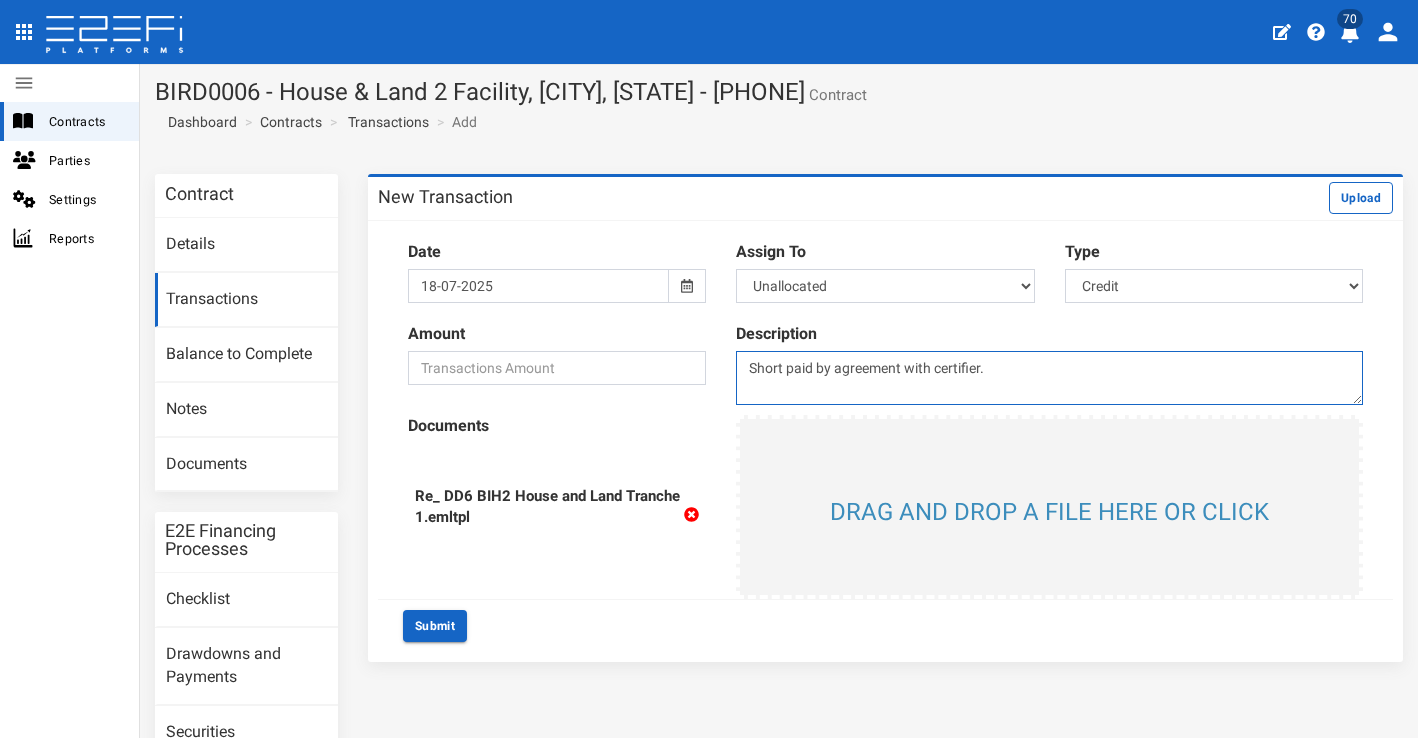 type on "Short paid by agreement with certifier." 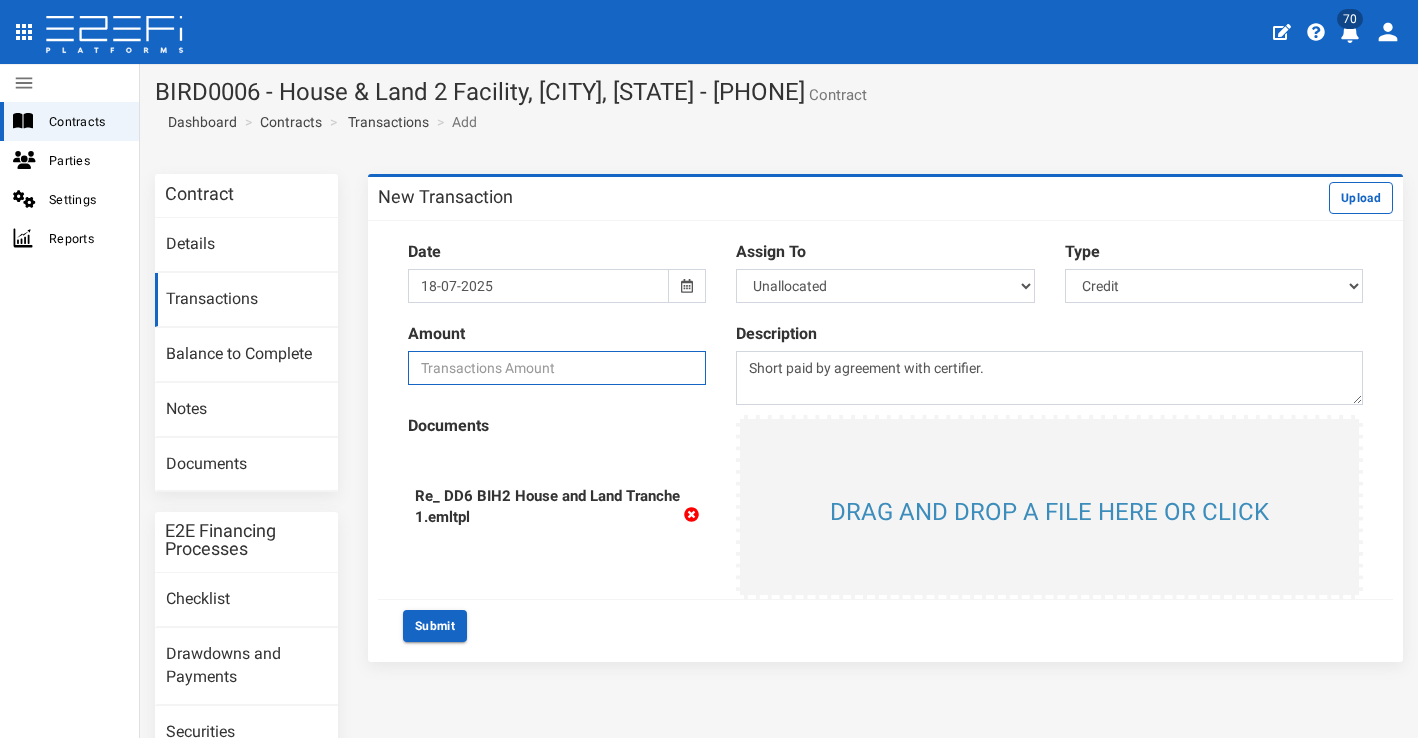 click at bounding box center (557, 368) 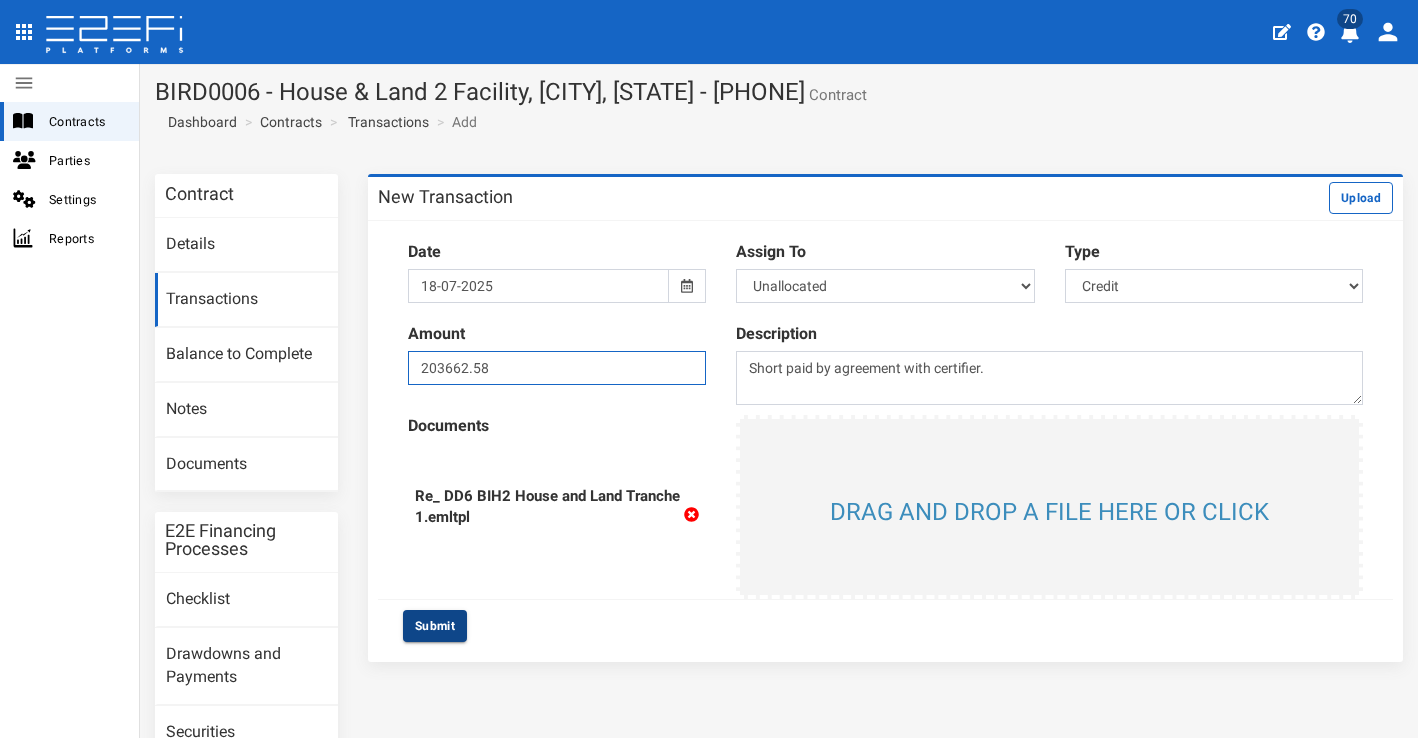 type on "203662.58" 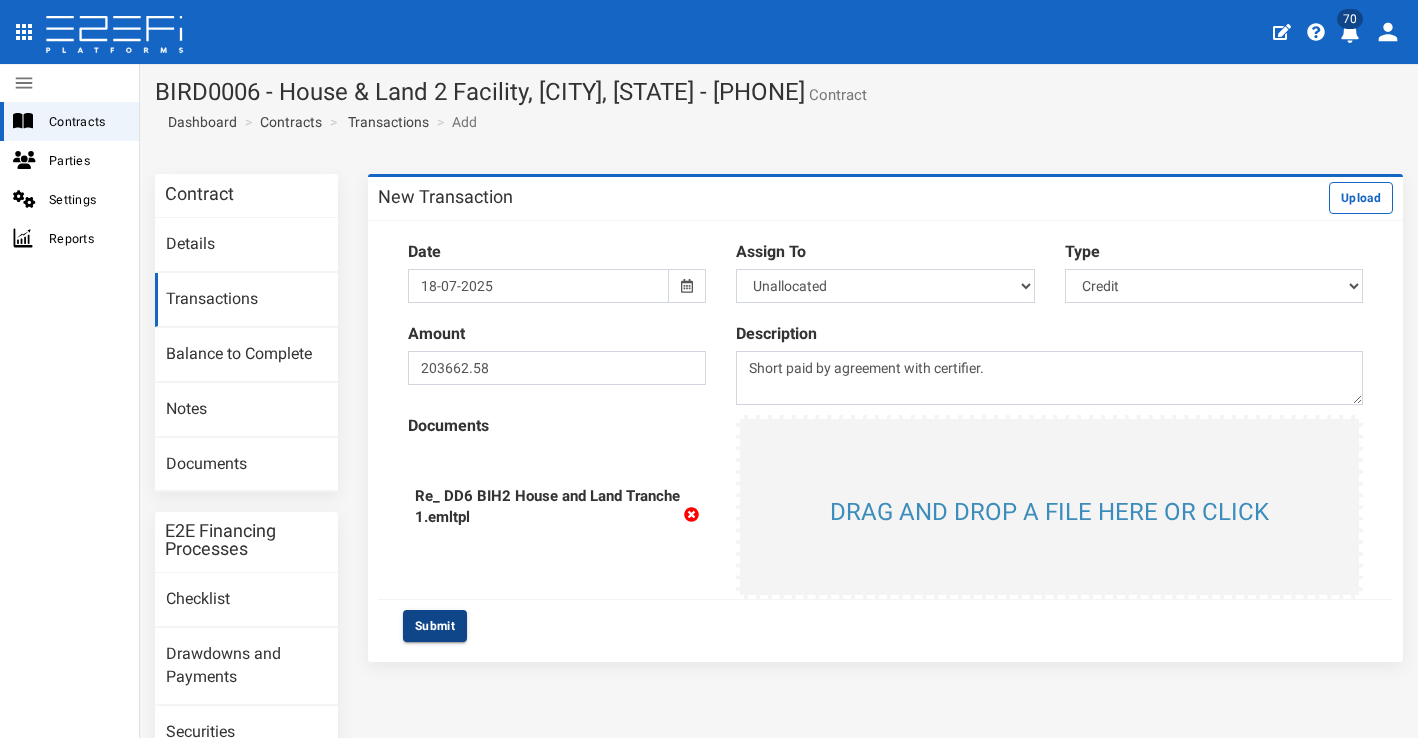 click on "Submit" at bounding box center (435, 626) 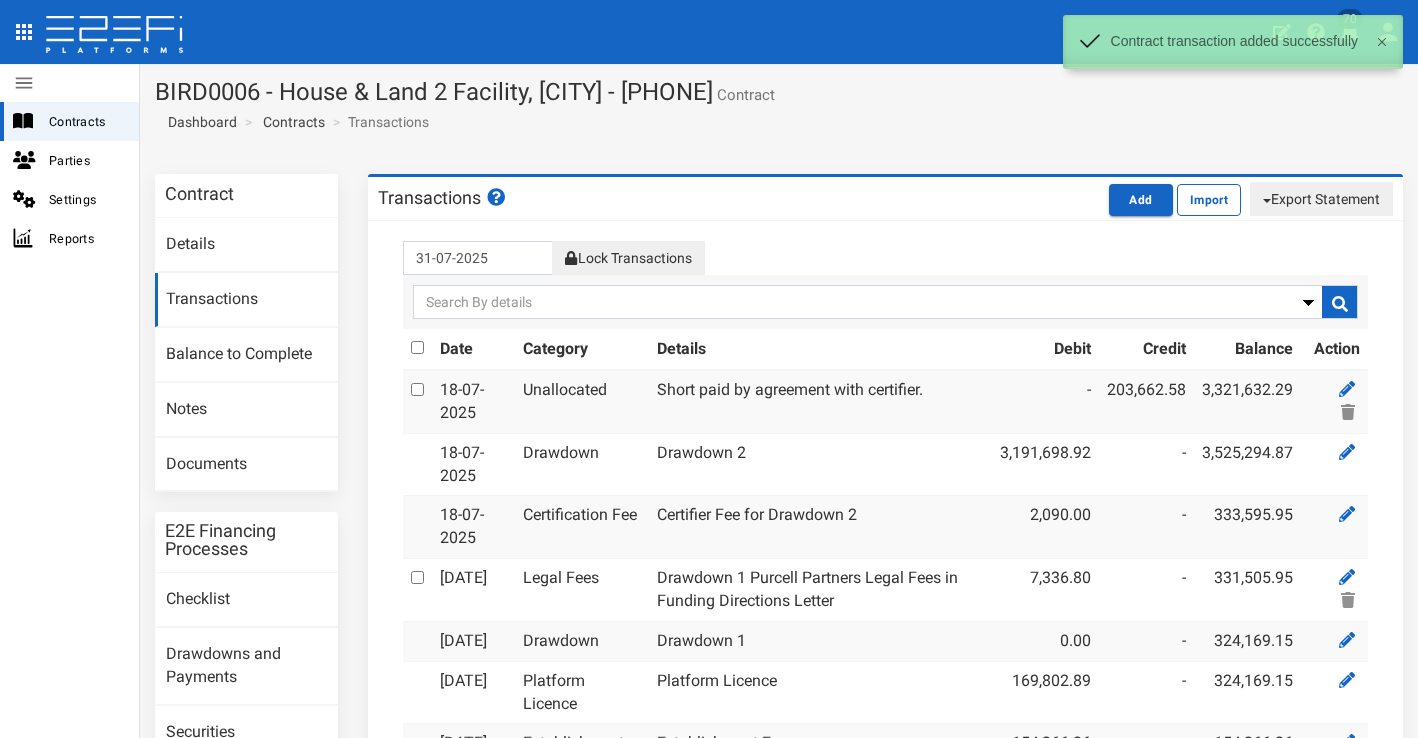 scroll, scrollTop: 0, scrollLeft: 0, axis: both 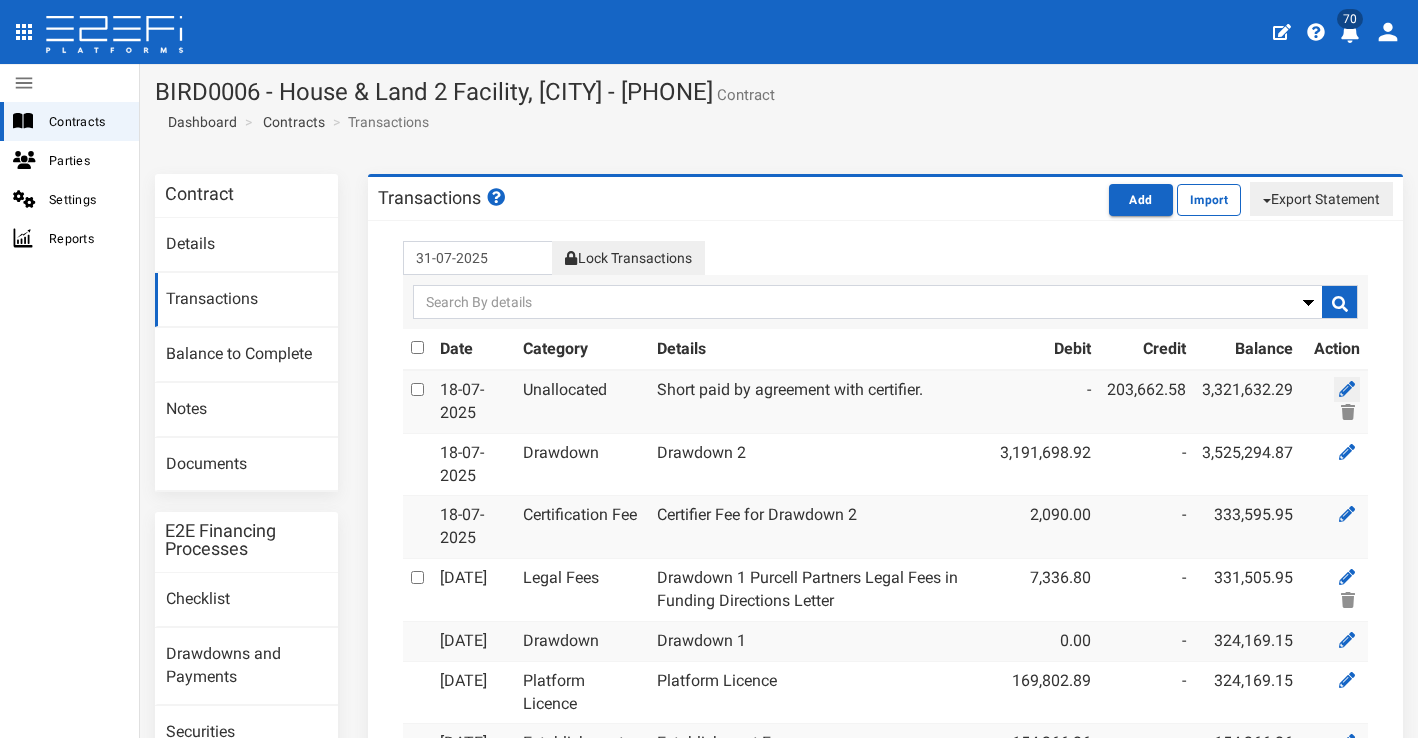 click 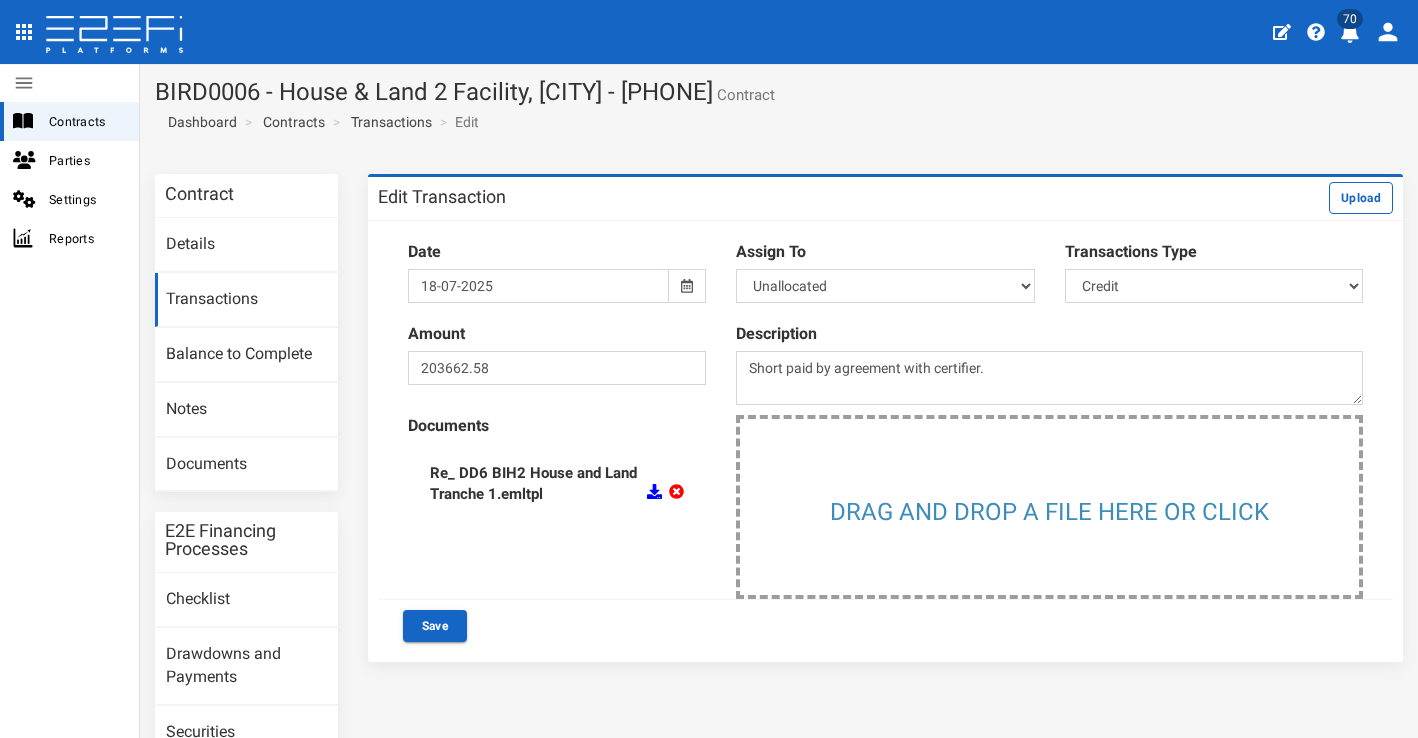 scroll, scrollTop: 0, scrollLeft: 0, axis: both 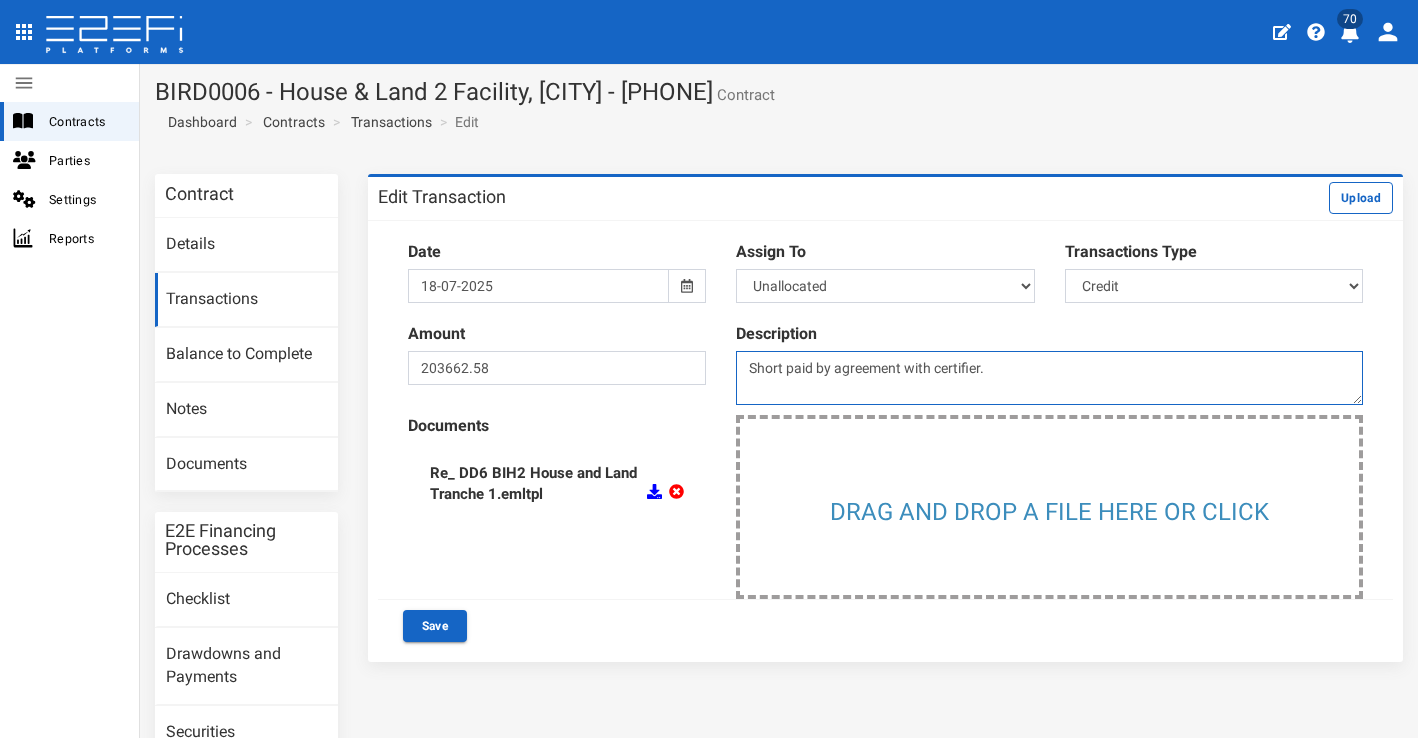 click on "Short paid by agreement with certifier." at bounding box center (1049, 378) 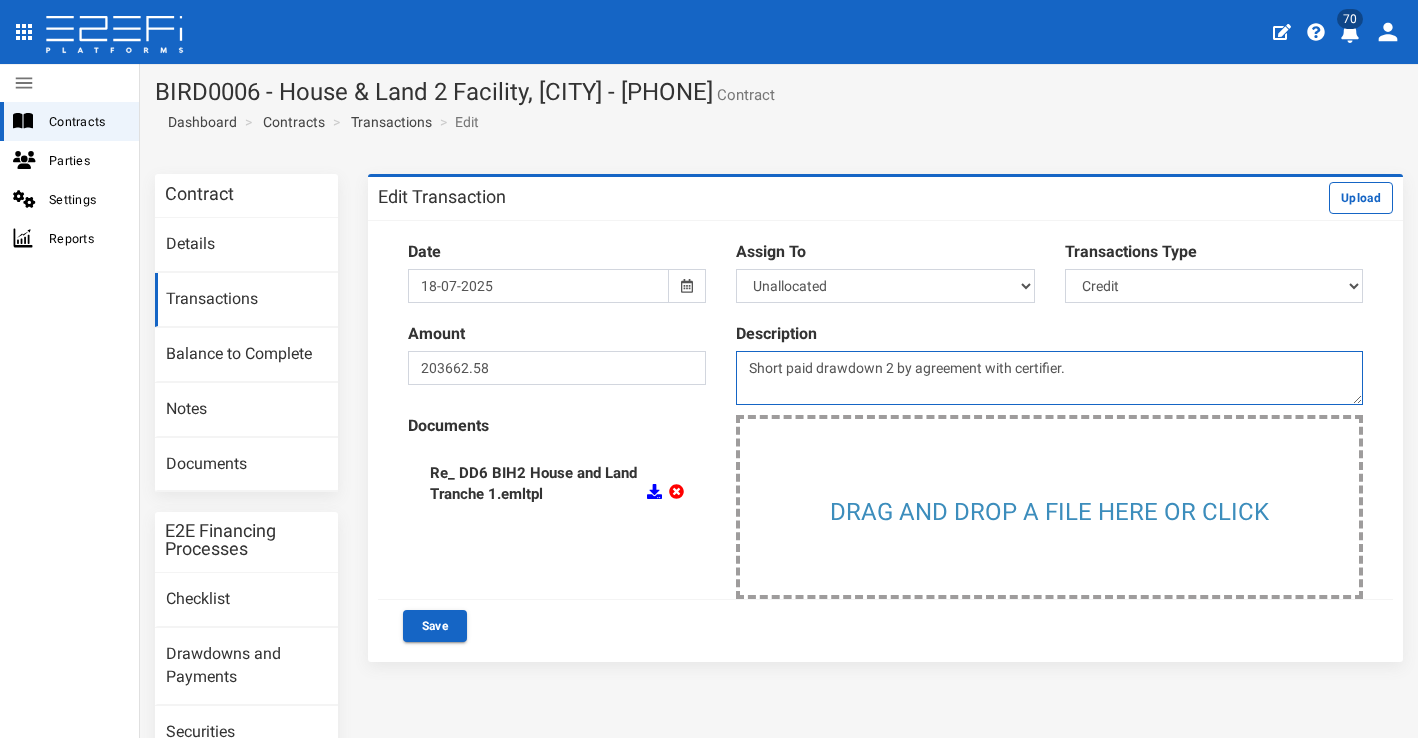 drag, startPoint x: 817, startPoint y: 366, endPoint x: 977, endPoint y: 346, distance: 161.24515 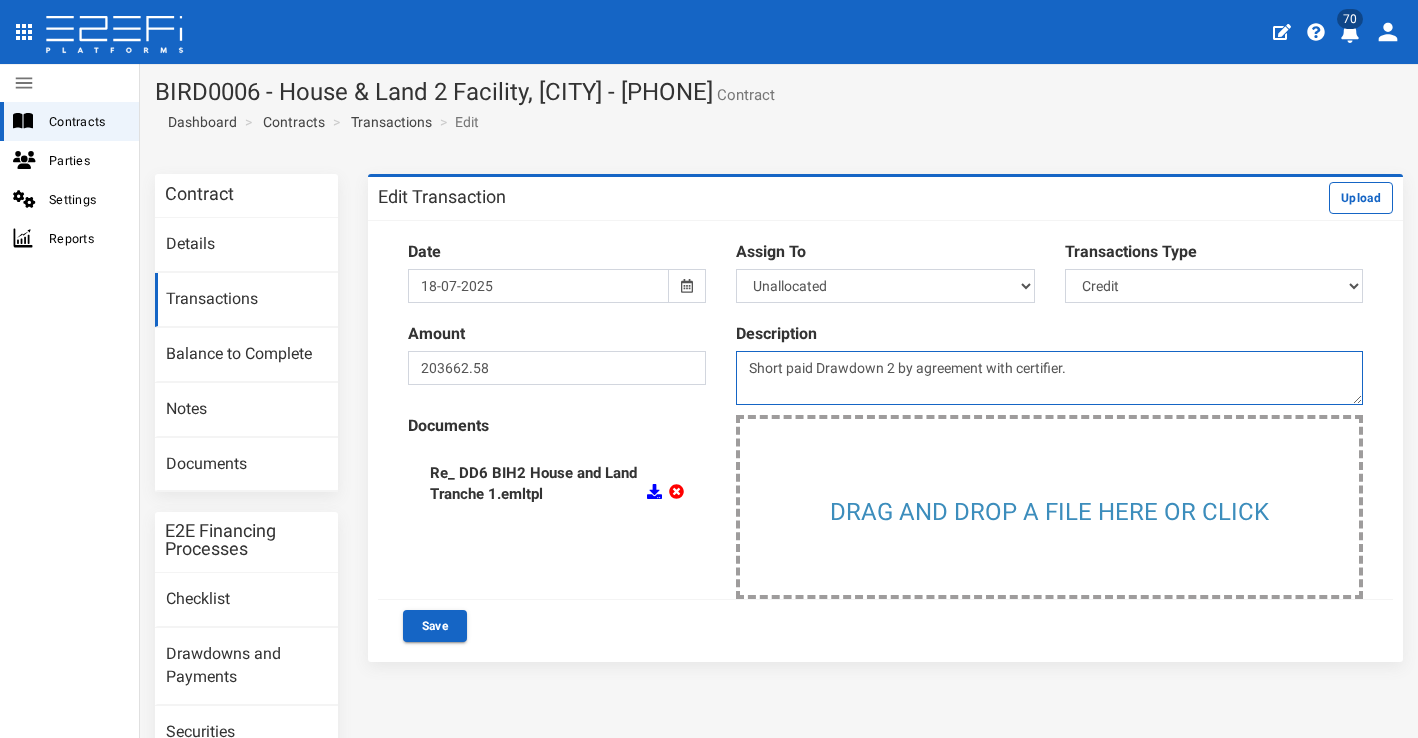 type on "Short paid Drawdown 2 by agreement with certifier." 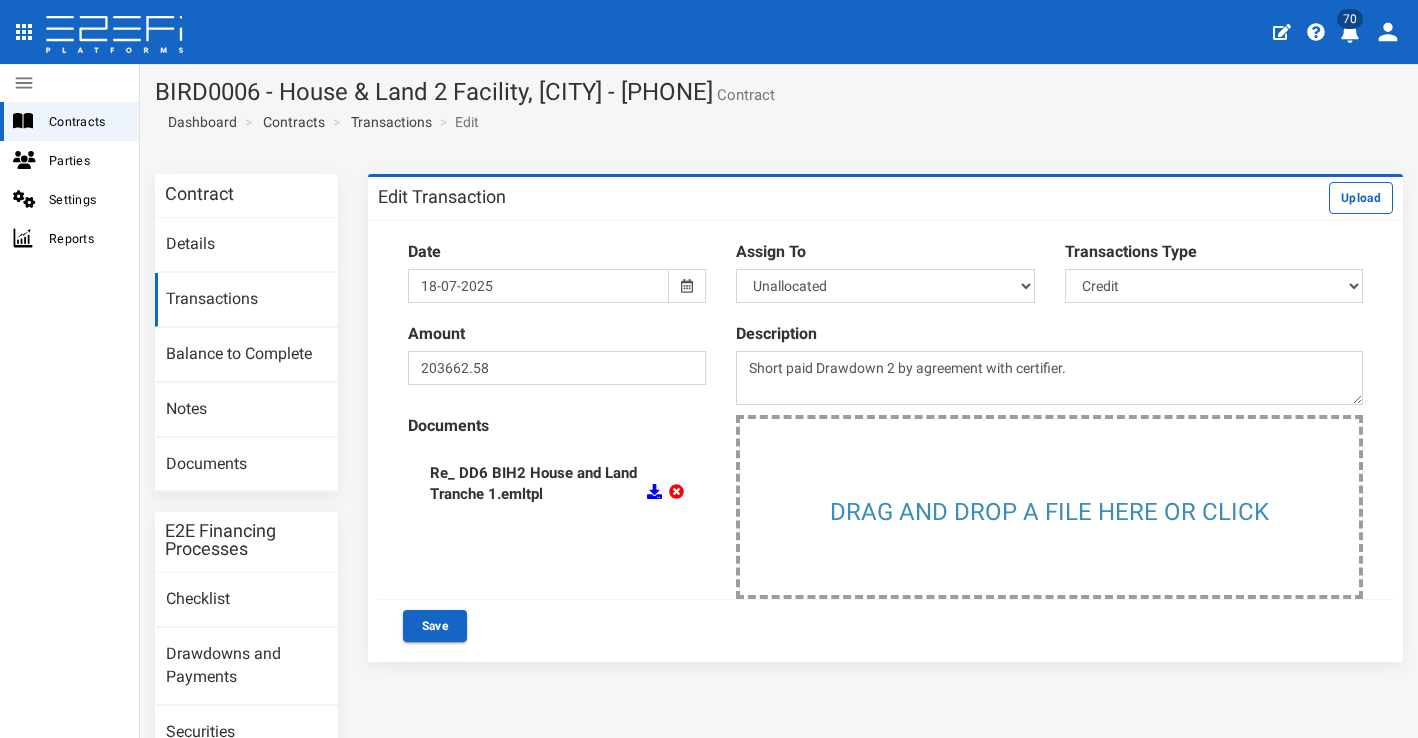 click on "Save" at bounding box center (885, 626) 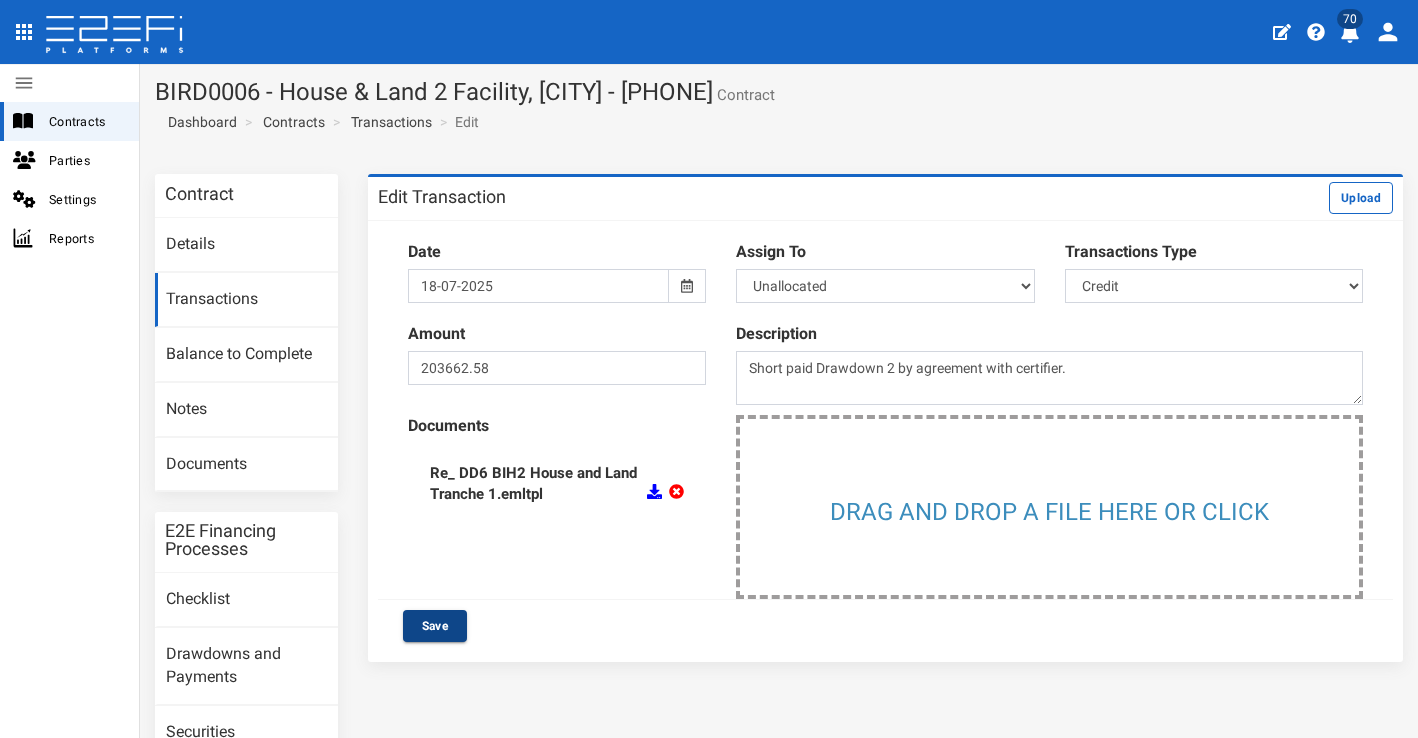 click on "Save" at bounding box center [435, 626] 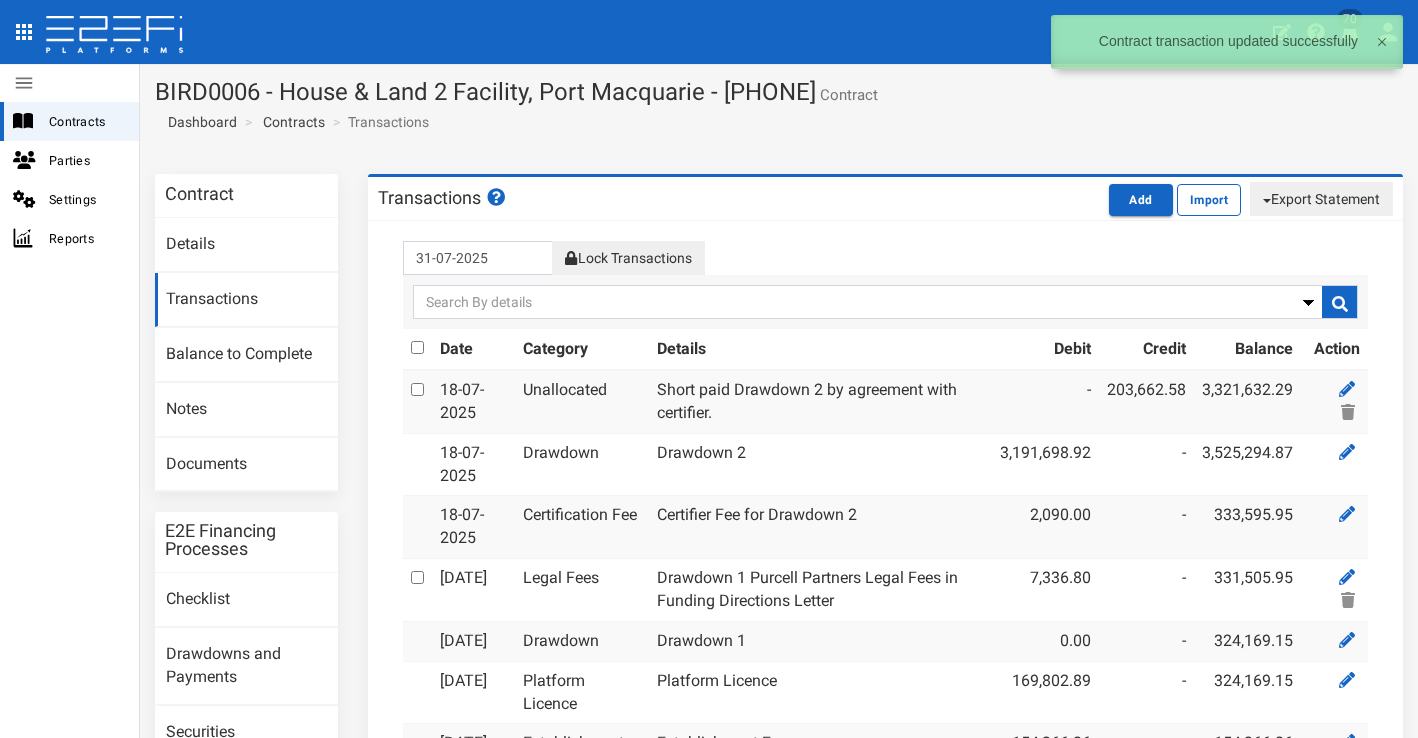 scroll, scrollTop: 0, scrollLeft: 0, axis: both 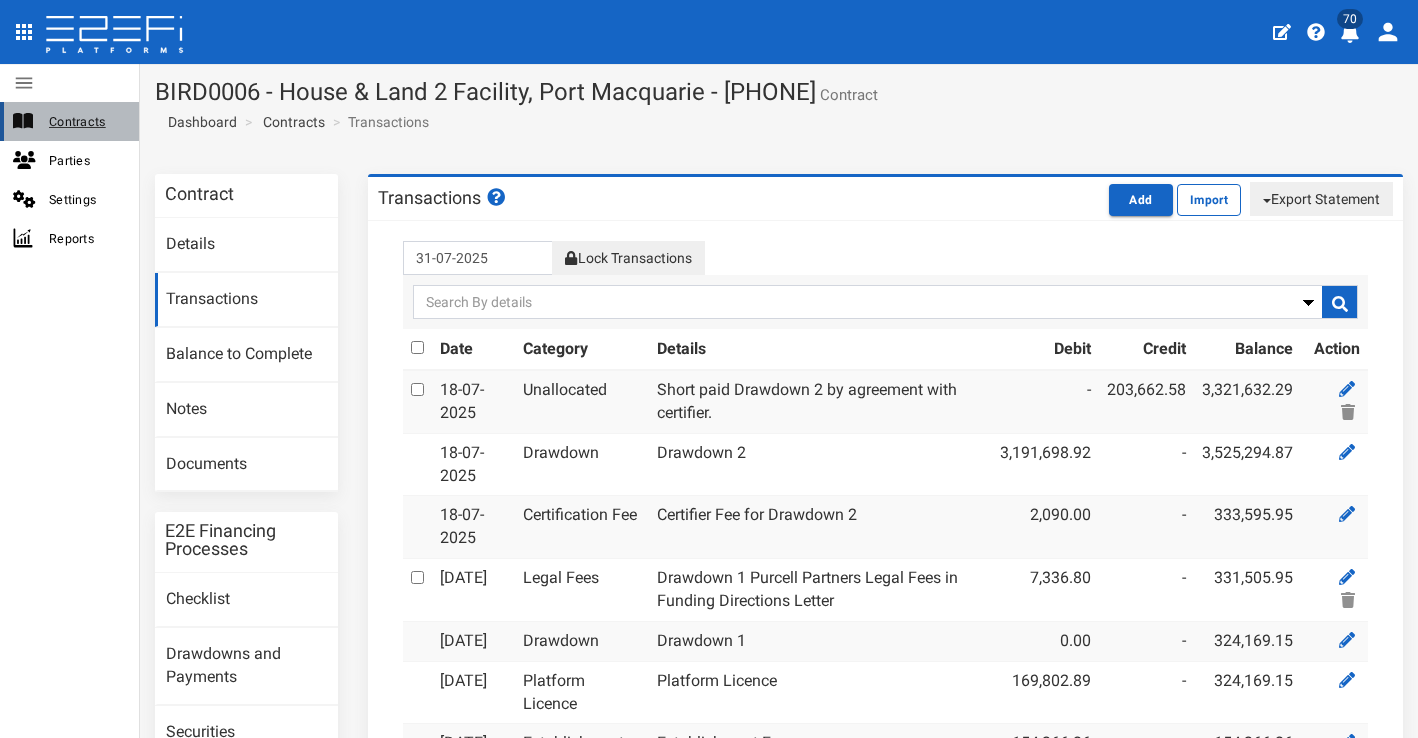 click on "Contracts" at bounding box center (86, 121) 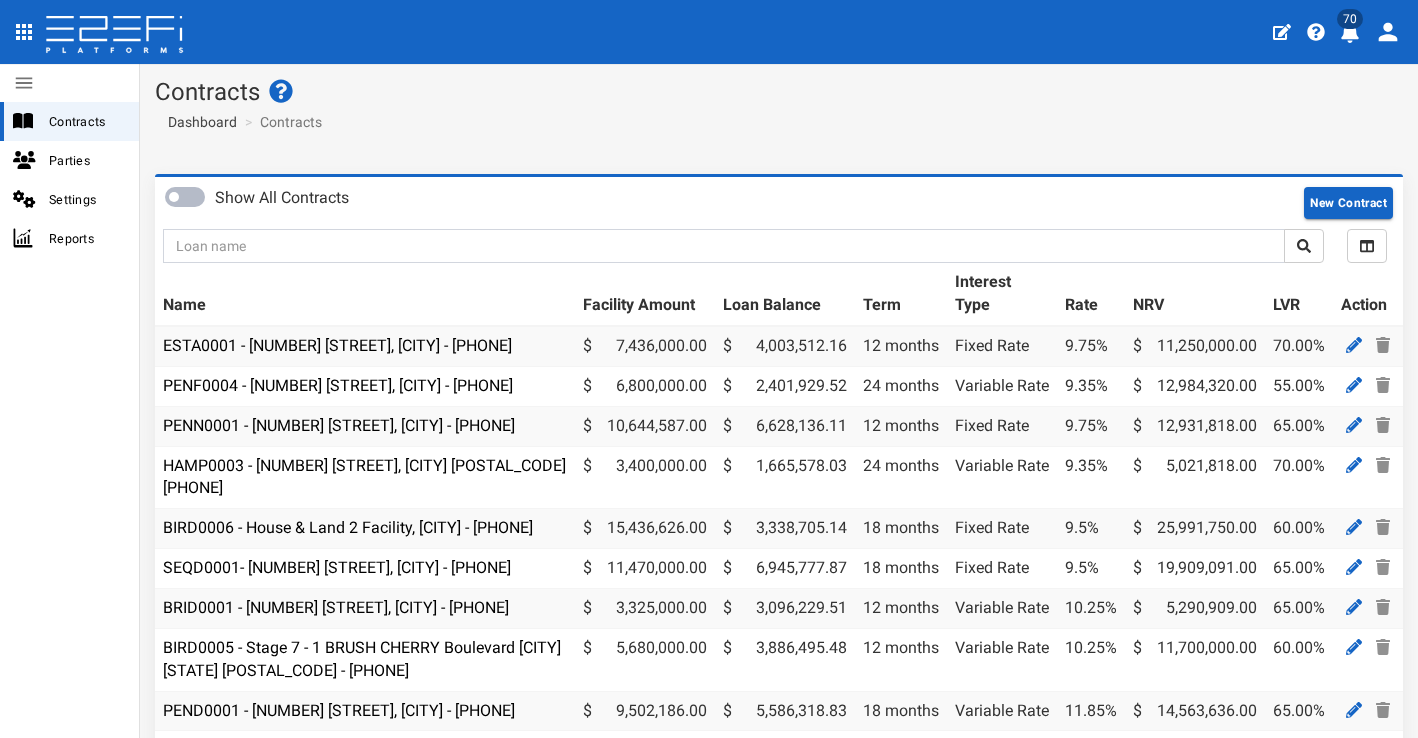 scroll, scrollTop: 0, scrollLeft: 0, axis: both 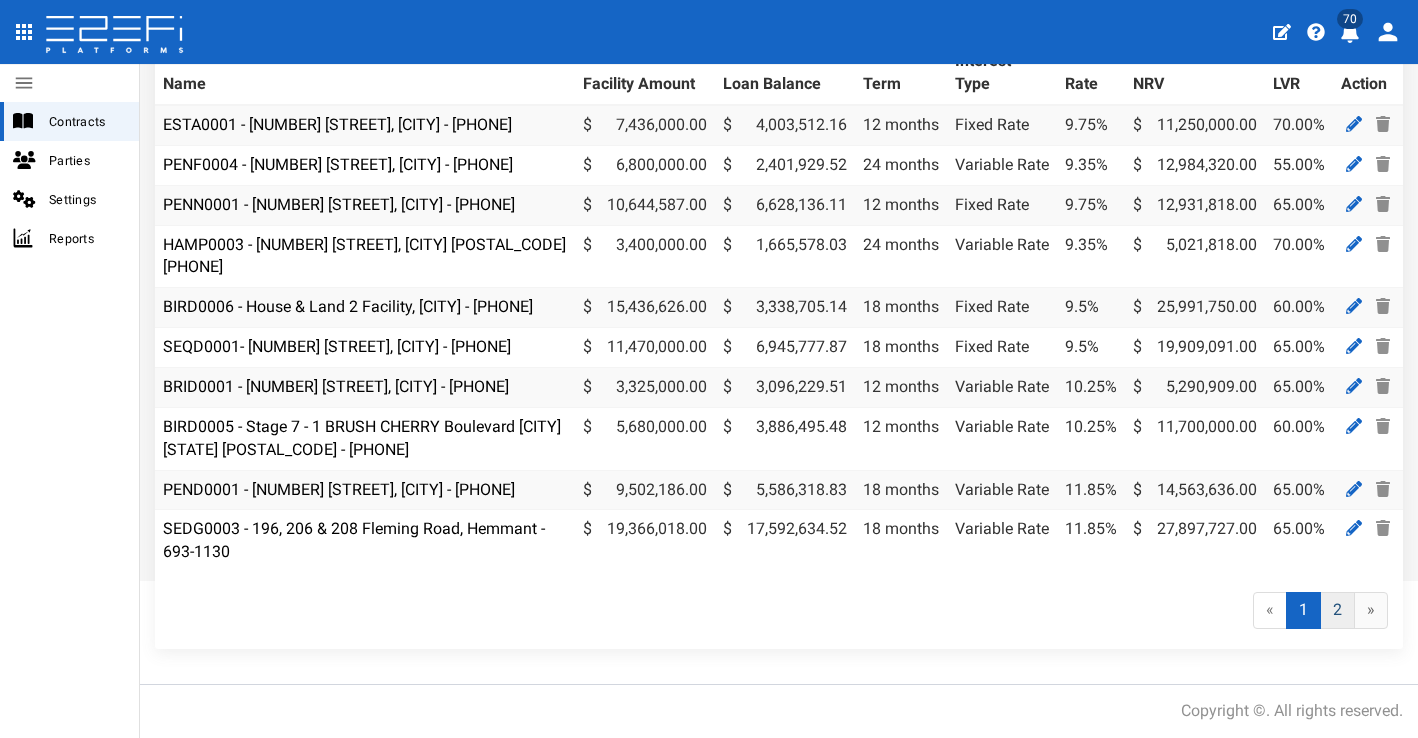 click on "2" at bounding box center [1337, 610] 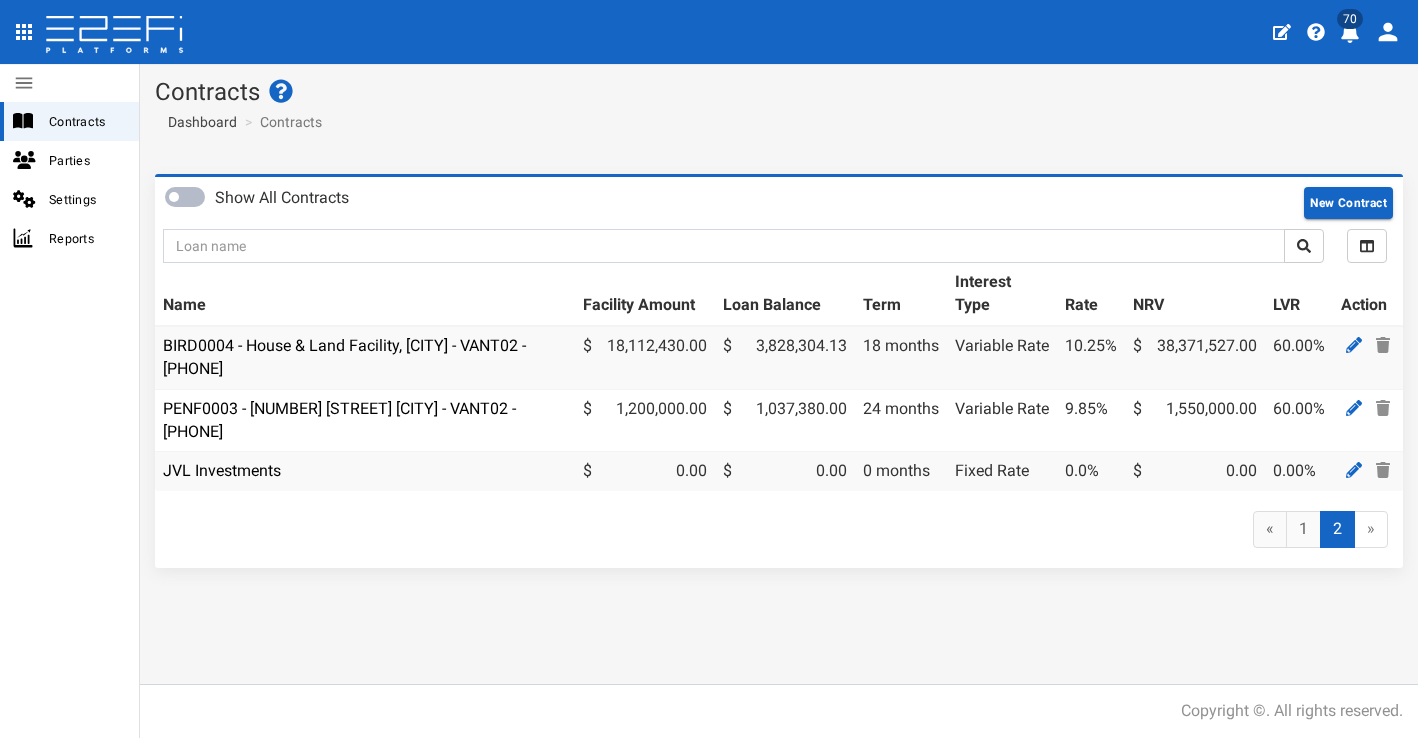 scroll, scrollTop: 0, scrollLeft: 0, axis: both 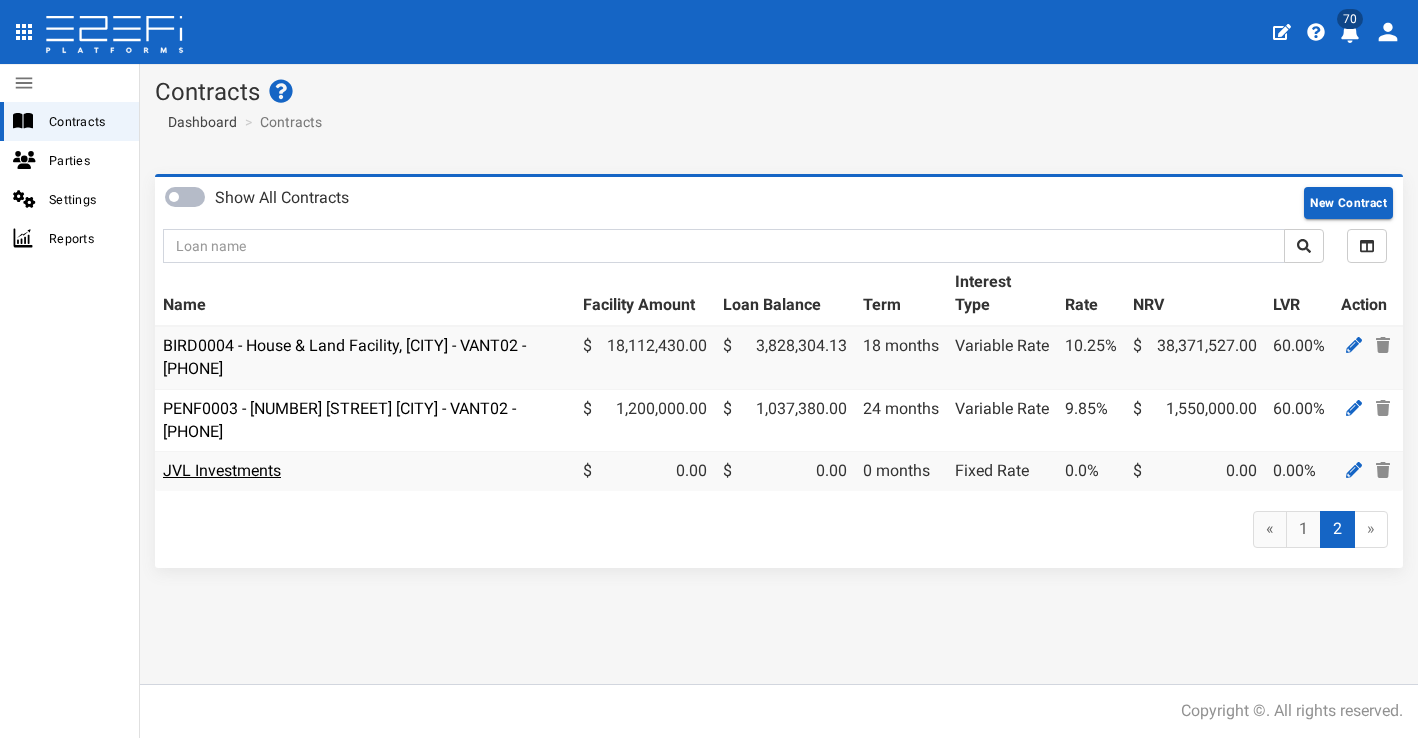 click on "JVL Investments" at bounding box center [222, 470] 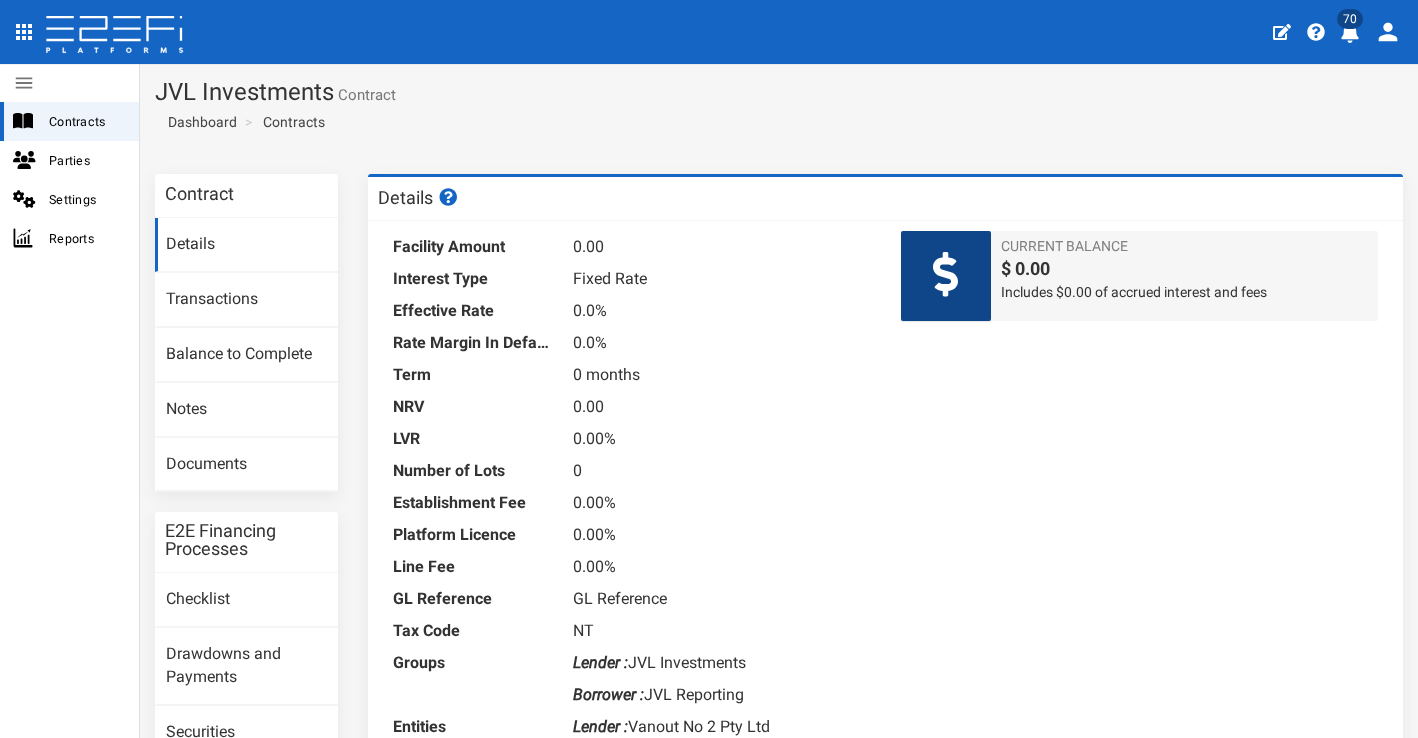 scroll, scrollTop: 0, scrollLeft: 0, axis: both 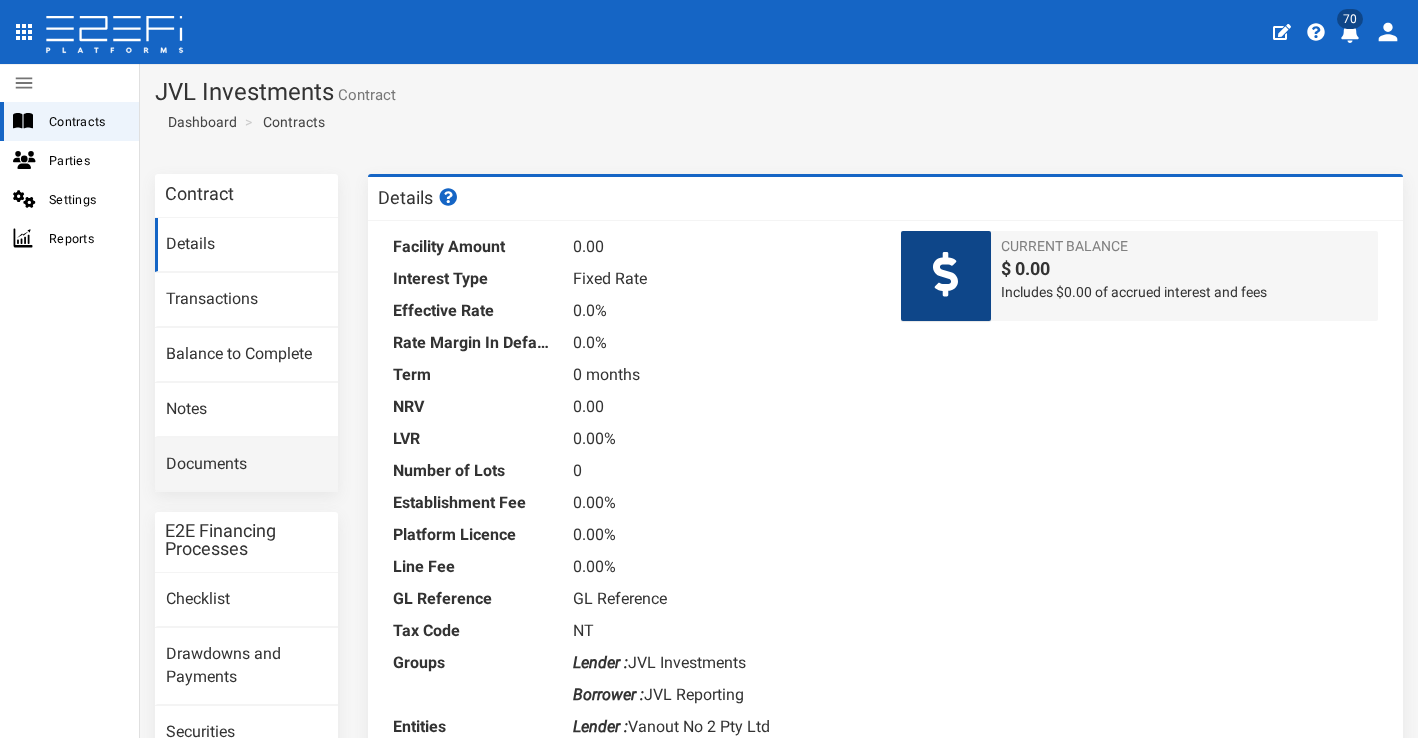 click on "Documents" at bounding box center [246, 465] 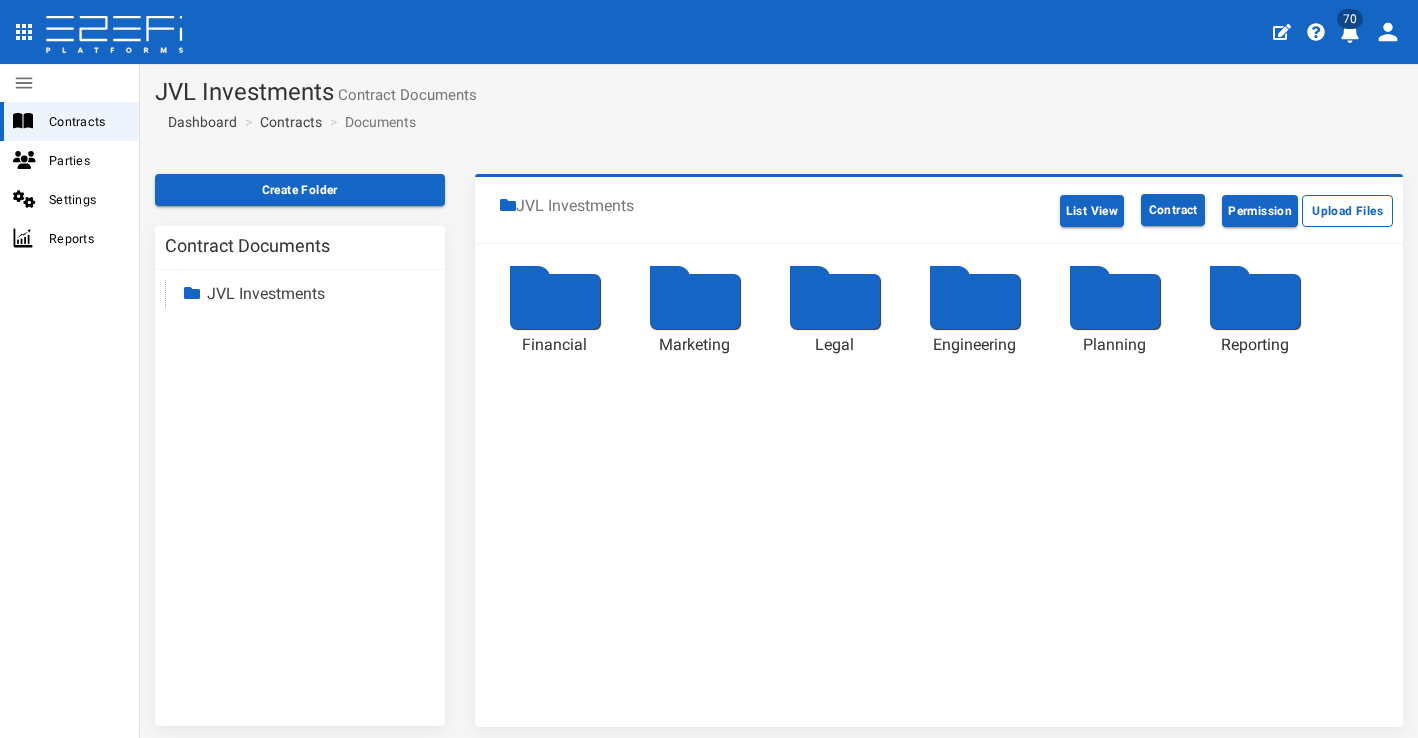 scroll, scrollTop: 0, scrollLeft: 0, axis: both 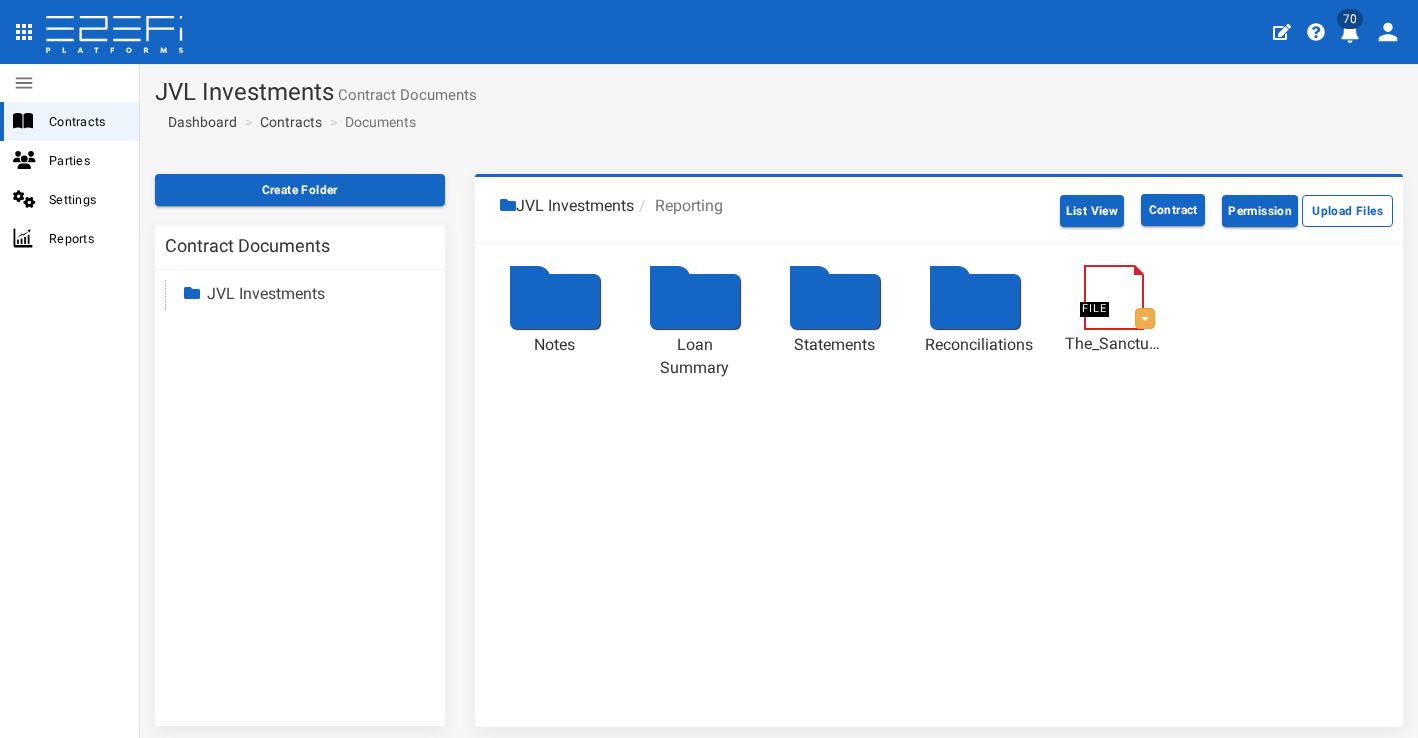 click at bounding box center [835, 301] 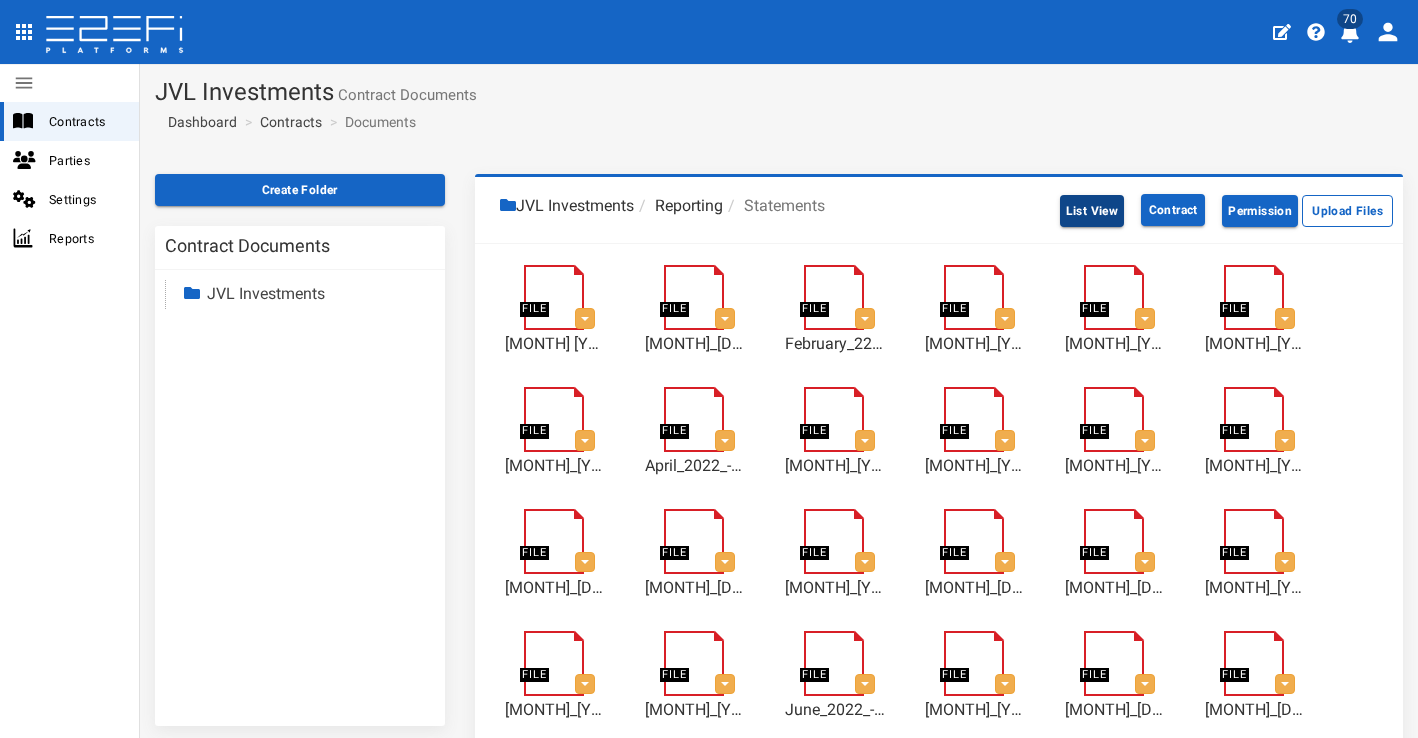 click on "List View" at bounding box center (1092, 211) 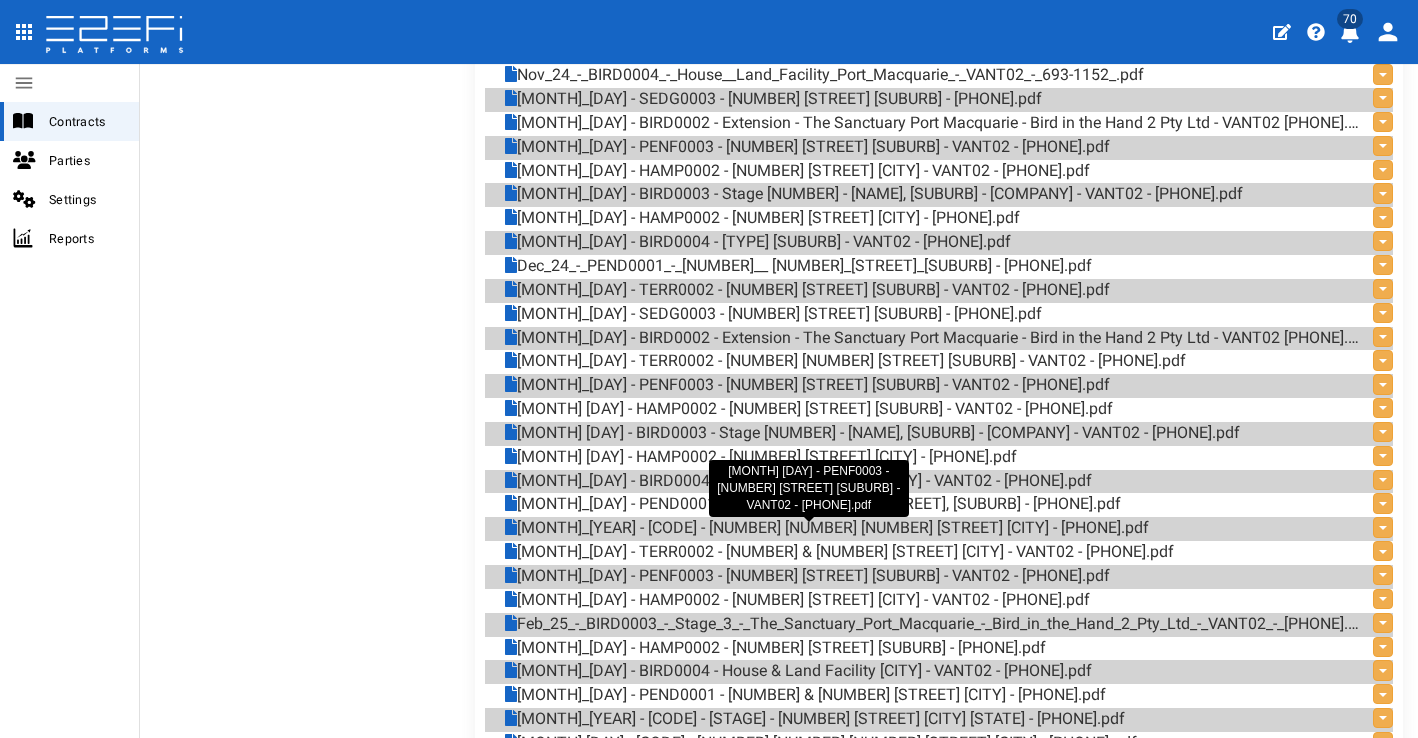 scroll, scrollTop: 6721, scrollLeft: 0, axis: vertical 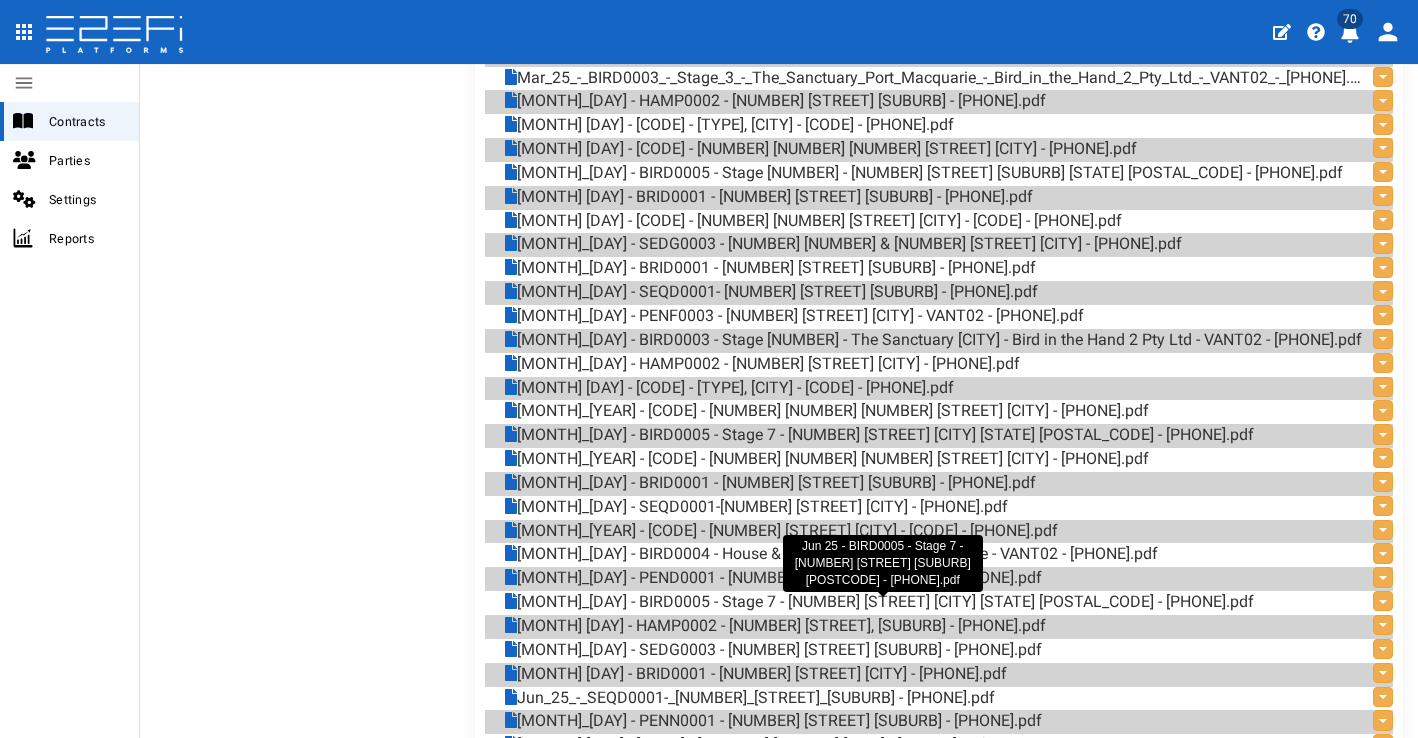 click on "[MONTH]_[DAY]_-_BIRD0005_-_Stage_7_-_[NUMBER]_[STREET]_[CITY]_[POSTAL_CODE]_-_[PHONE].pdf" at bounding box center [911, 888] 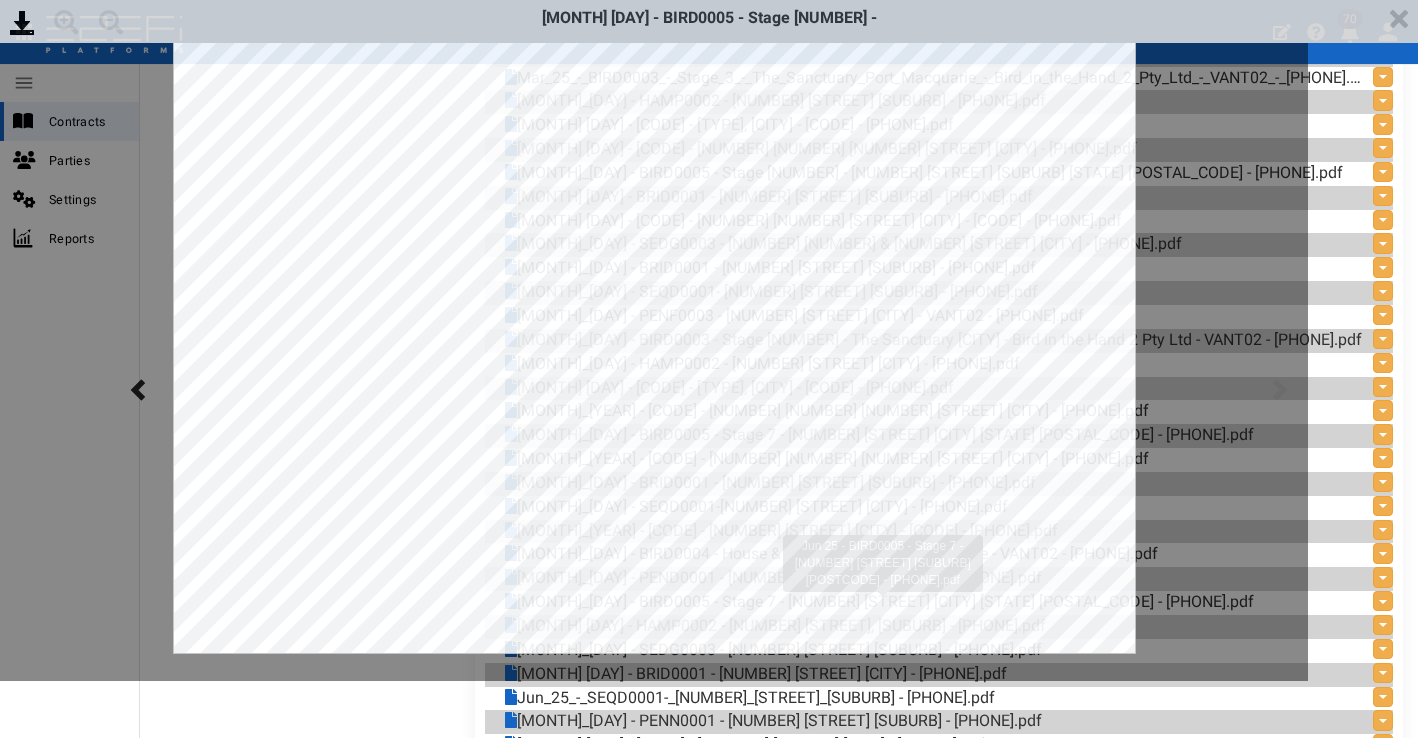 scroll, scrollTop: 0, scrollLeft: 0, axis: both 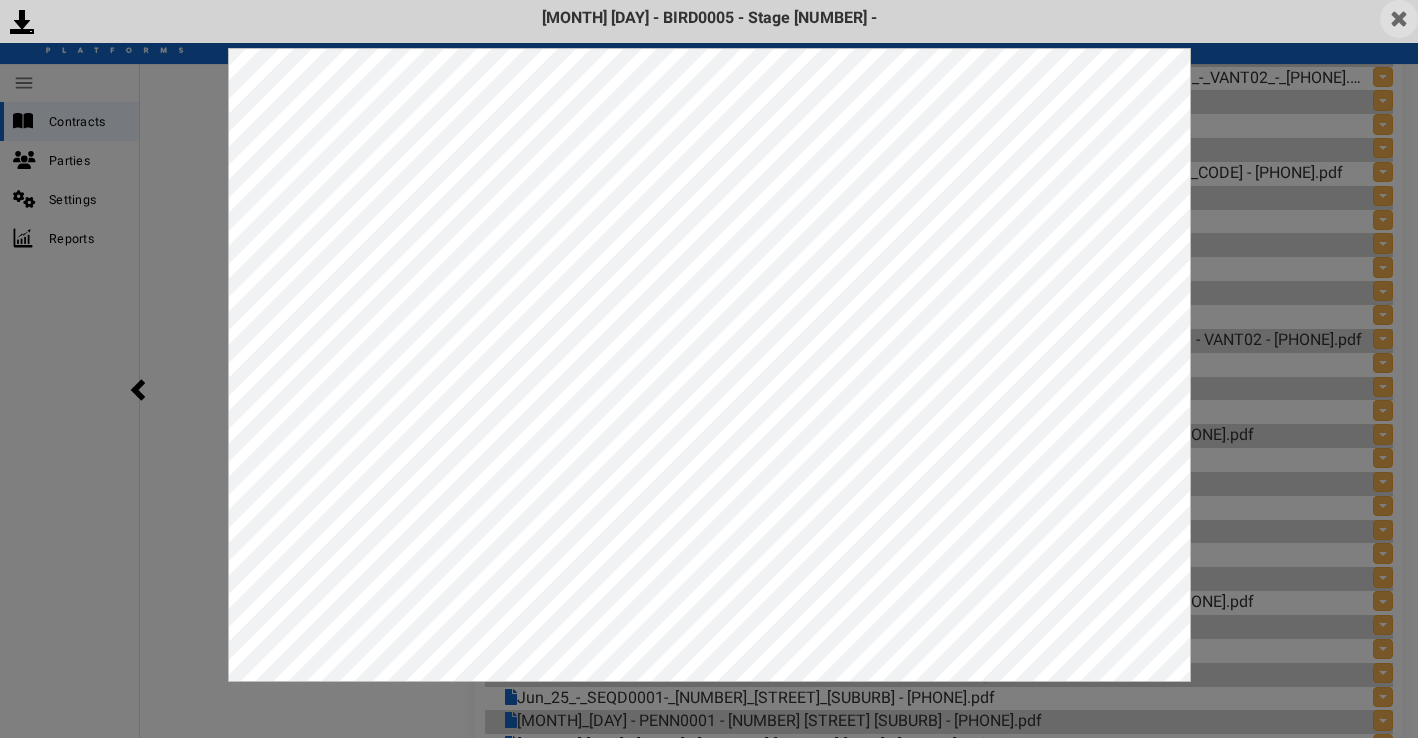 click at bounding box center [1399, 19] 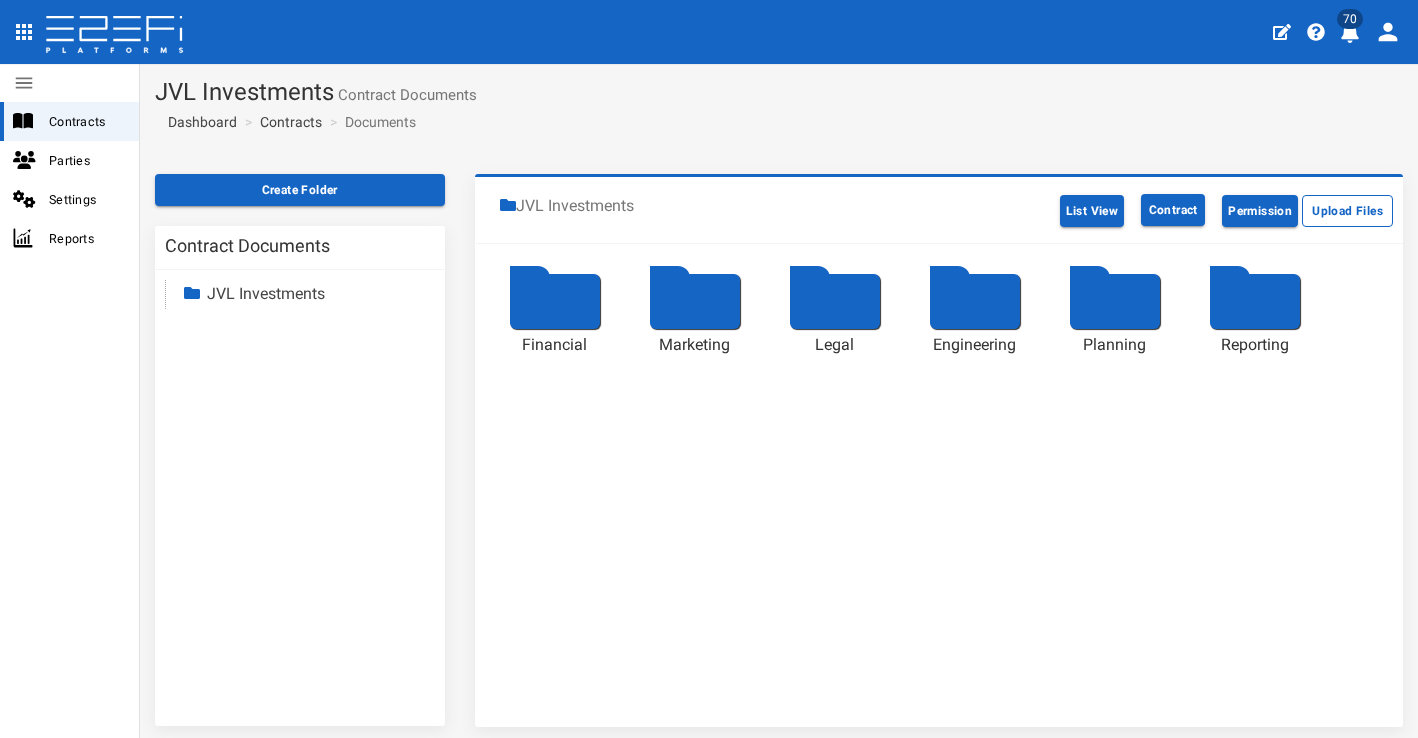 scroll, scrollTop: 0, scrollLeft: 0, axis: both 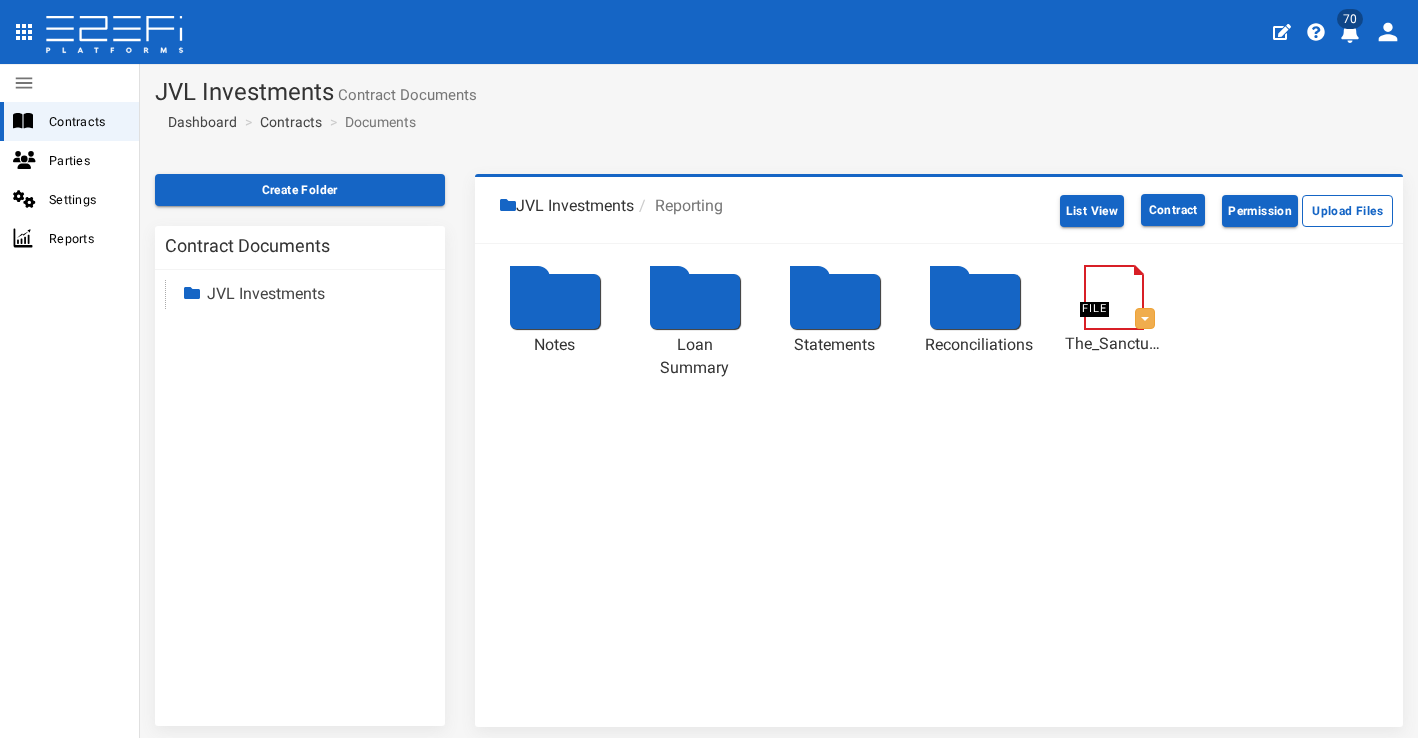 click at bounding box center [835, 301] 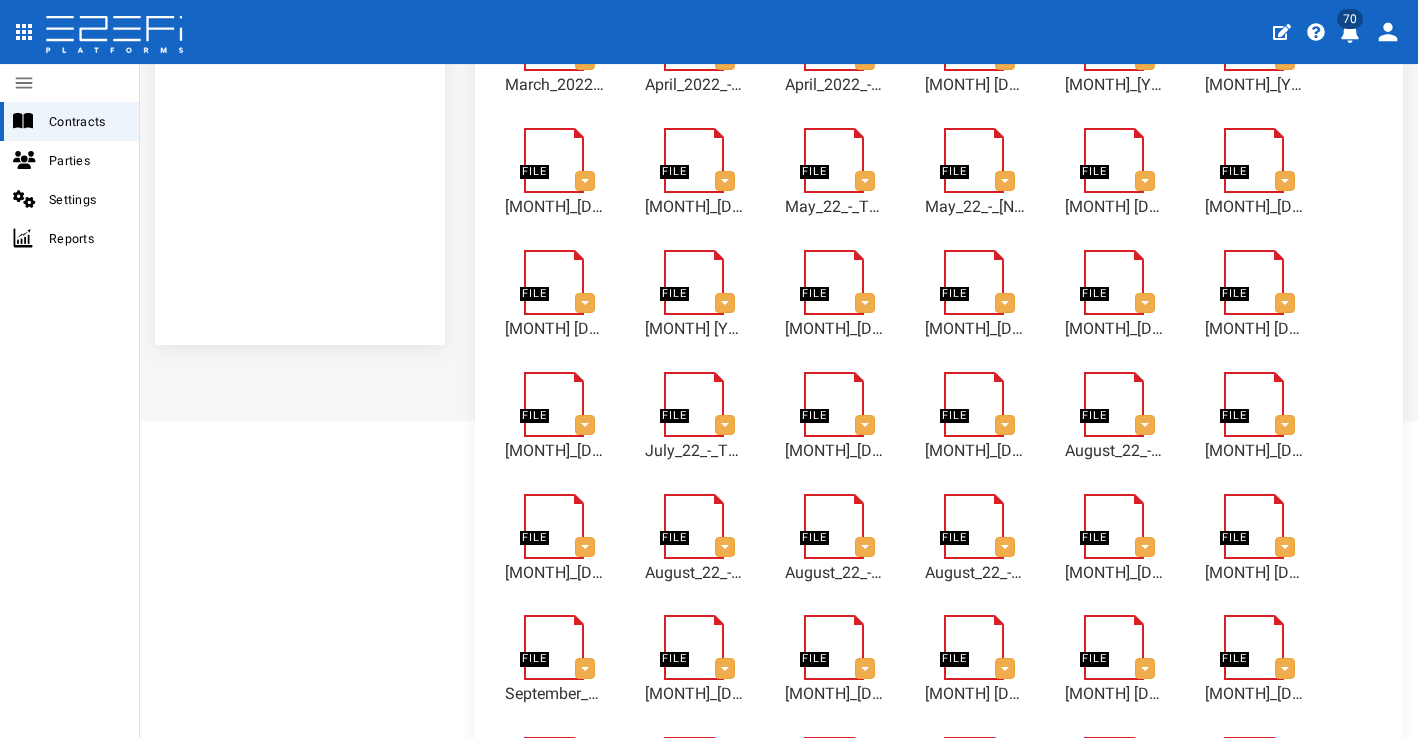 scroll, scrollTop: 607, scrollLeft: 0, axis: vertical 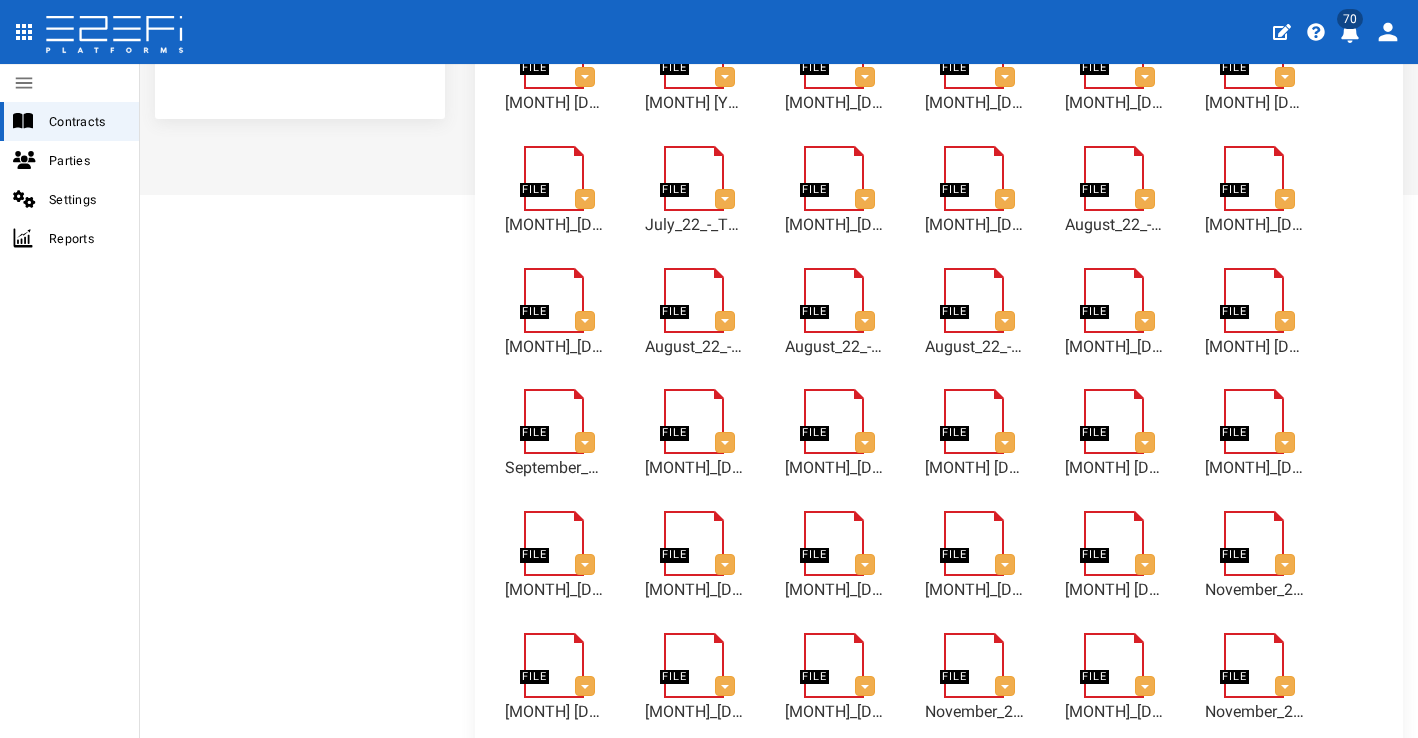 click at bounding box center [1124, 520] 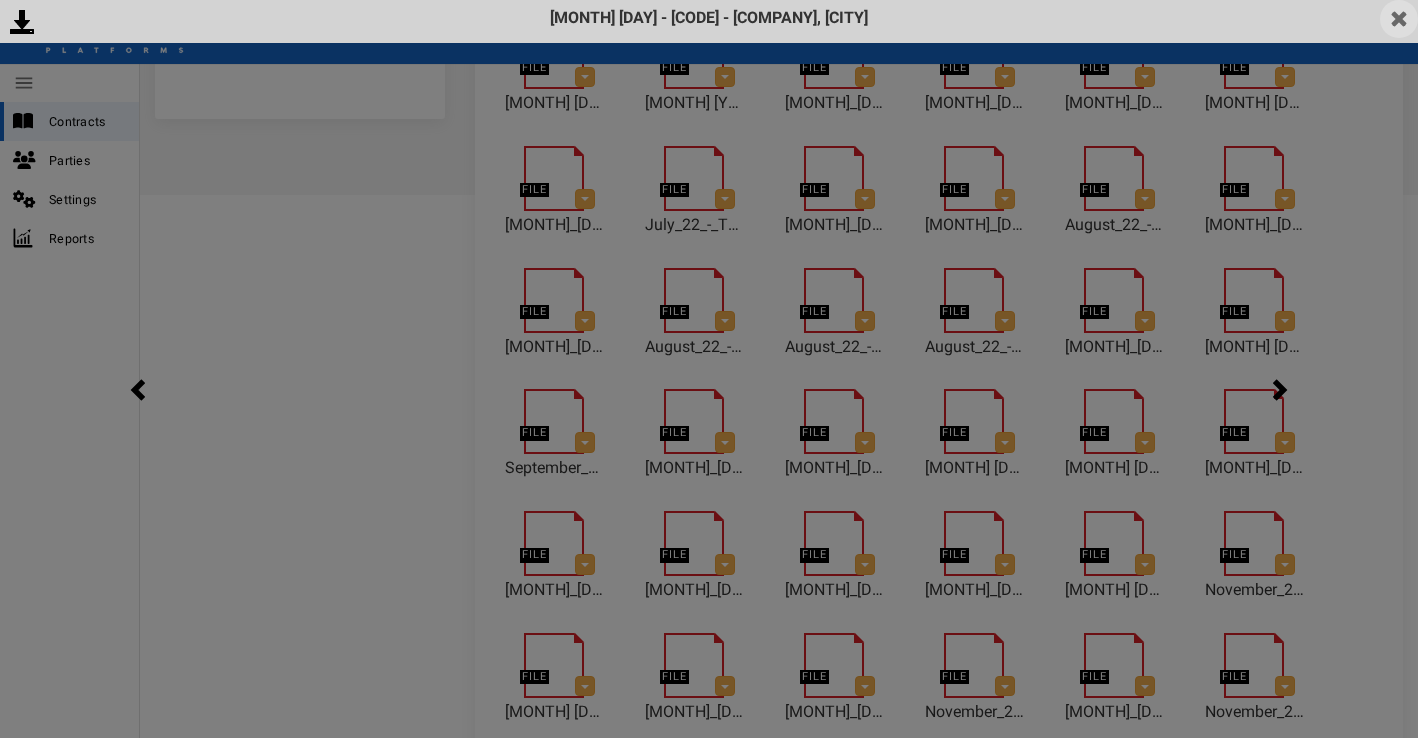 click at bounding box center [1399, 19] 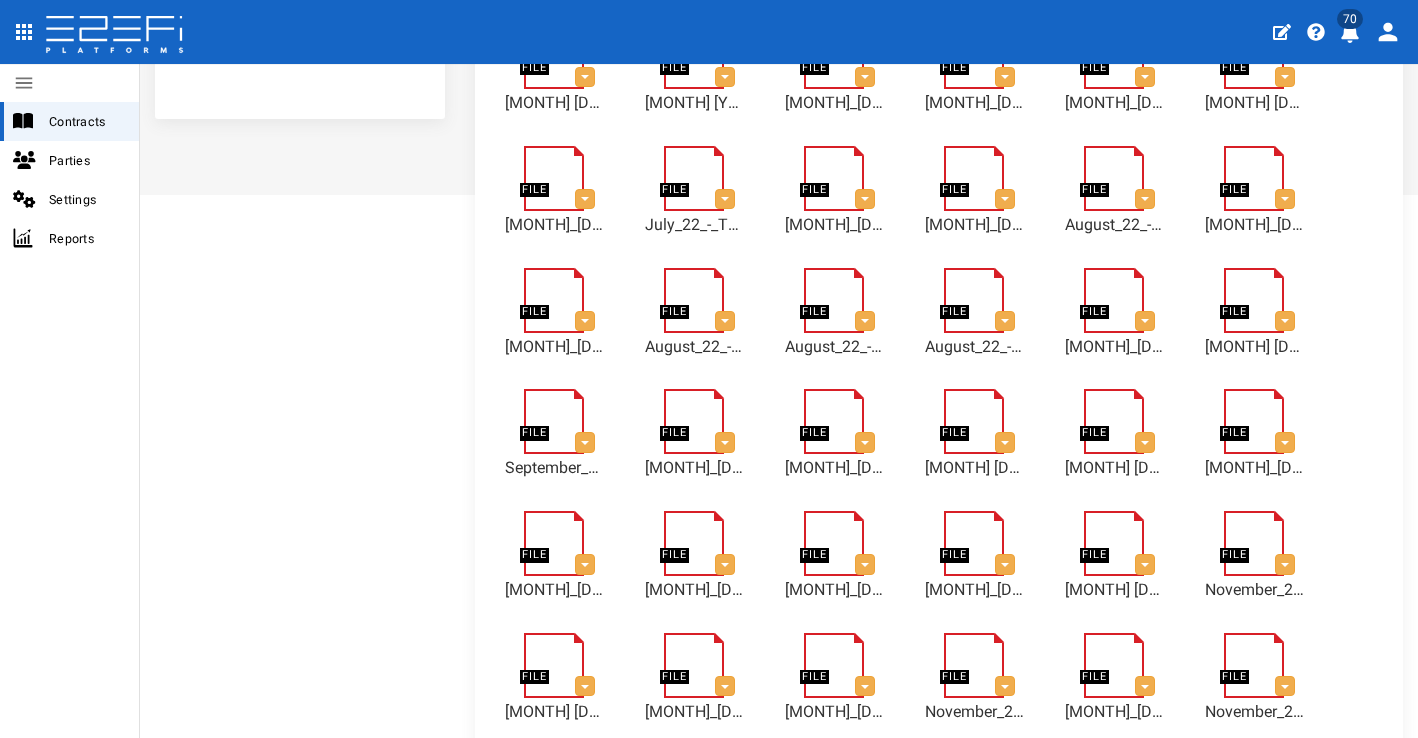 scroll, scrollTop: 0, scrollLeft: 0, axis: both 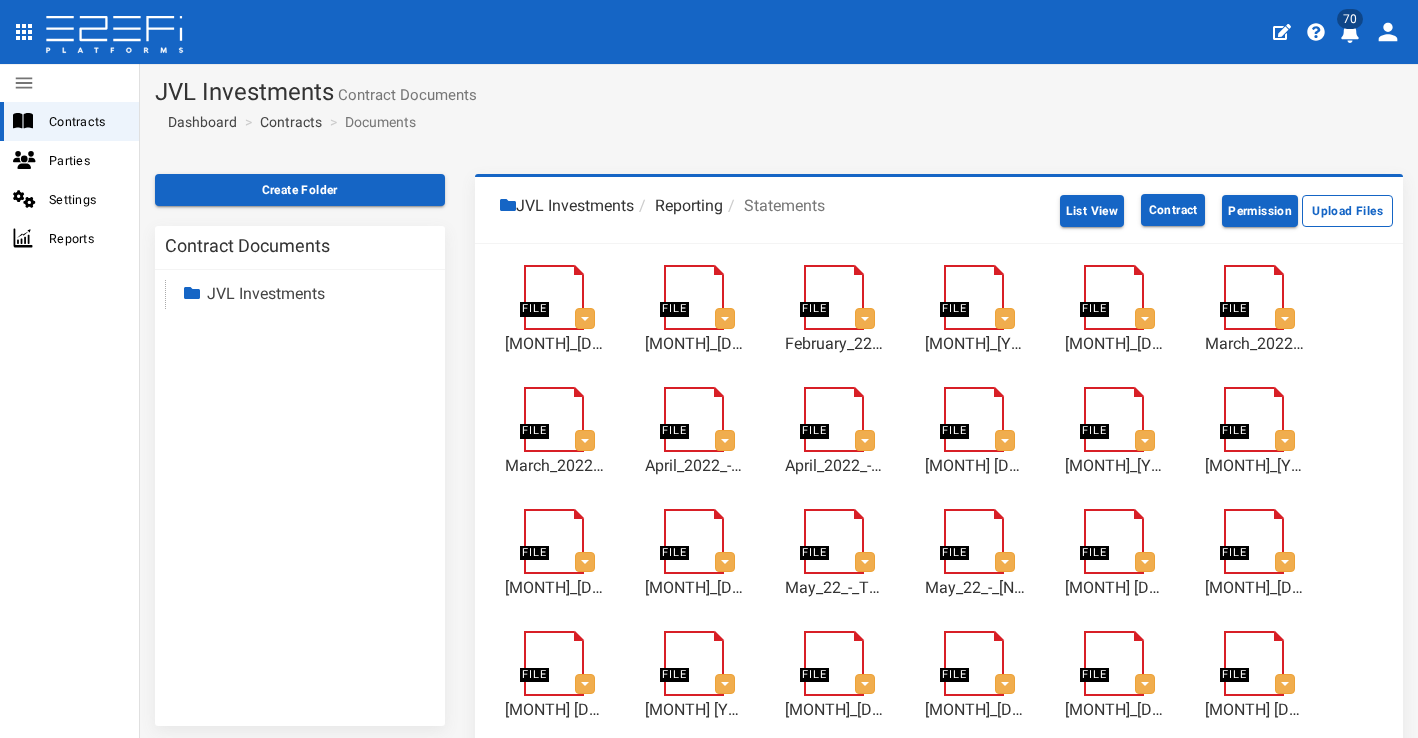 click on "JVL Investments Reporting Statements" at bounding box center [772, 210] 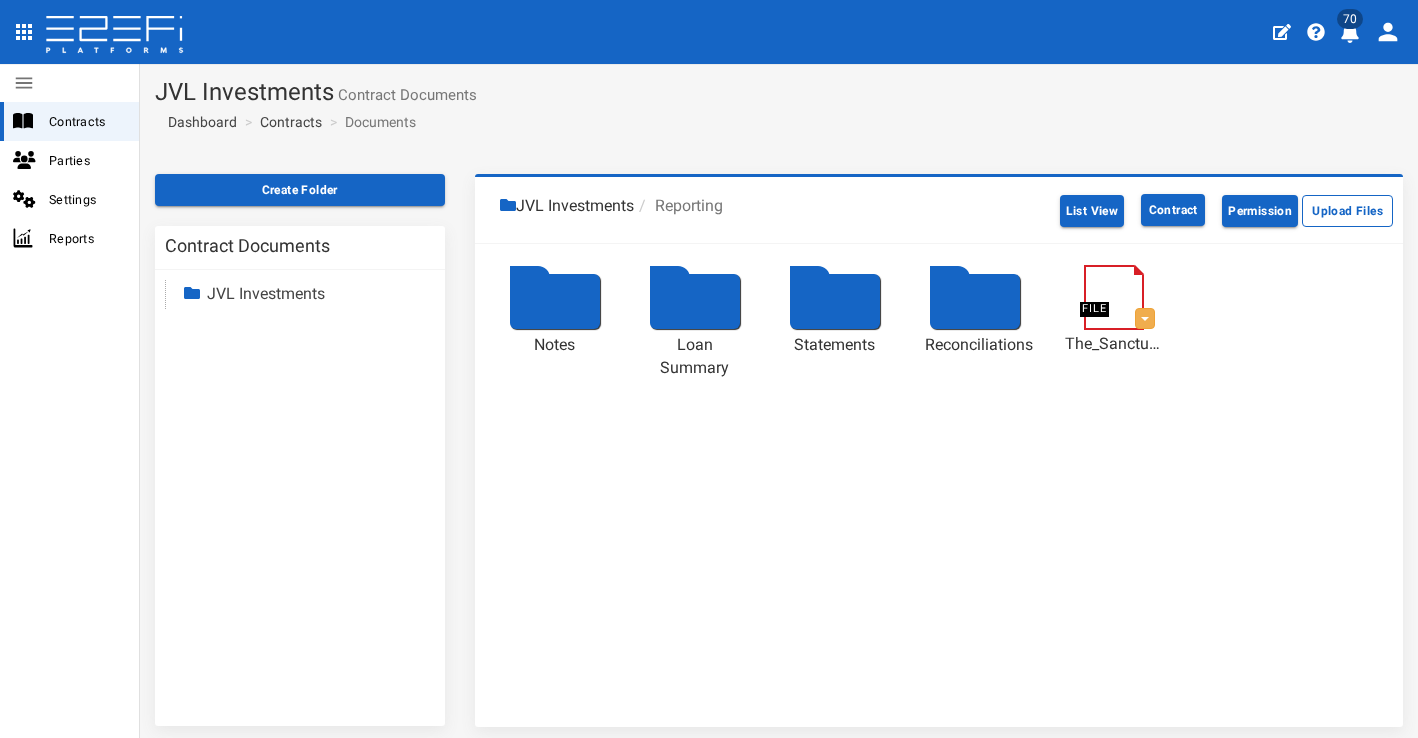 click at bounding box center [555, 301] 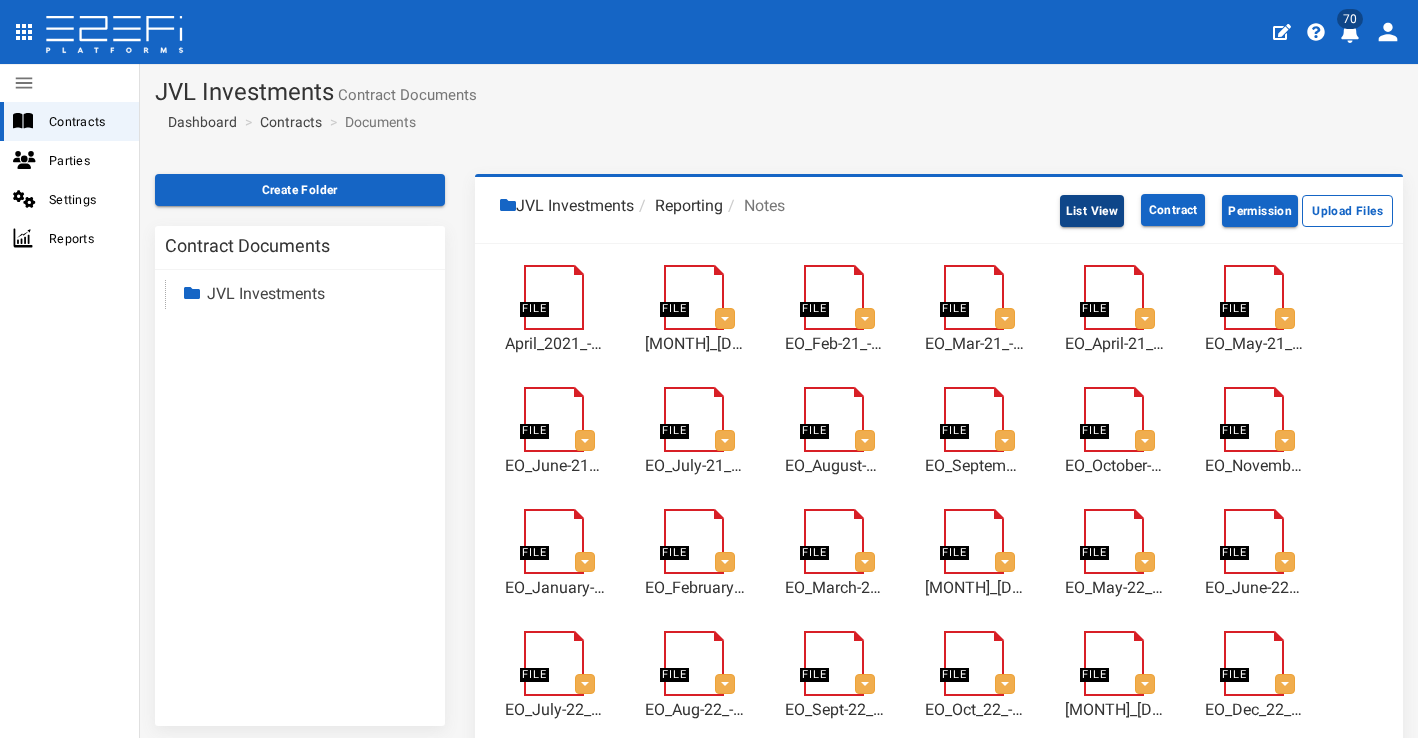 click on "List View" at bounding box center (1092, 211) 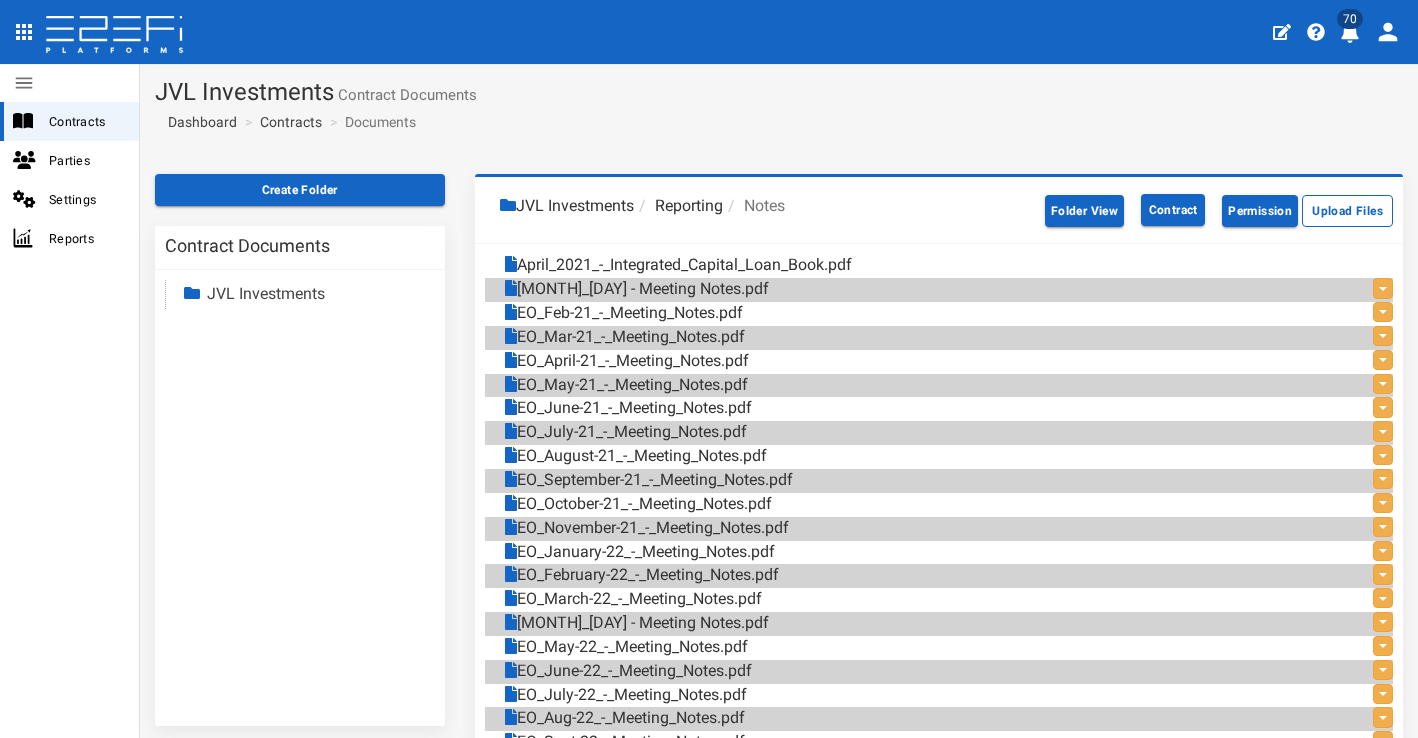 click on "JVL Investments" at bounding box center (567, 206) 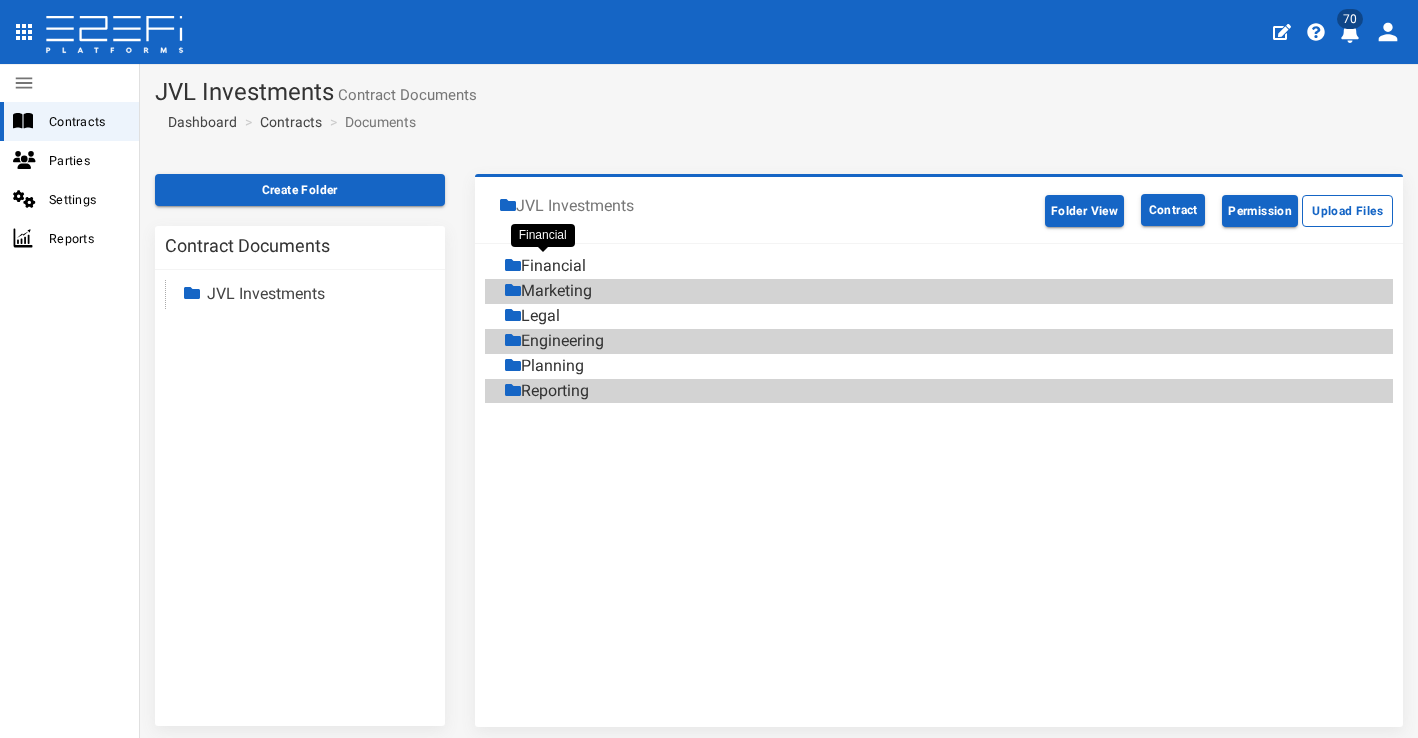 click on "Financial" at bounding box center [545, 266] 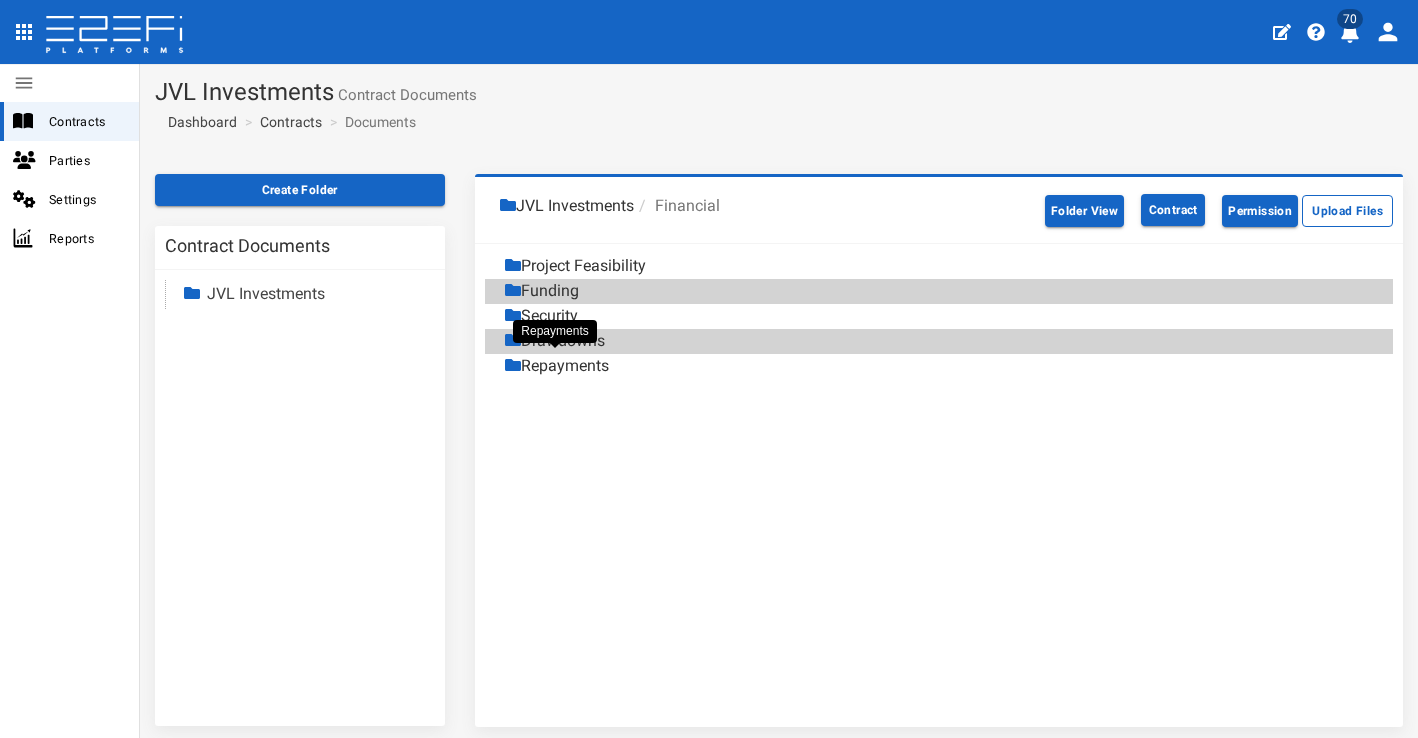 click on "Repayments" at bounding box center (557, 366) 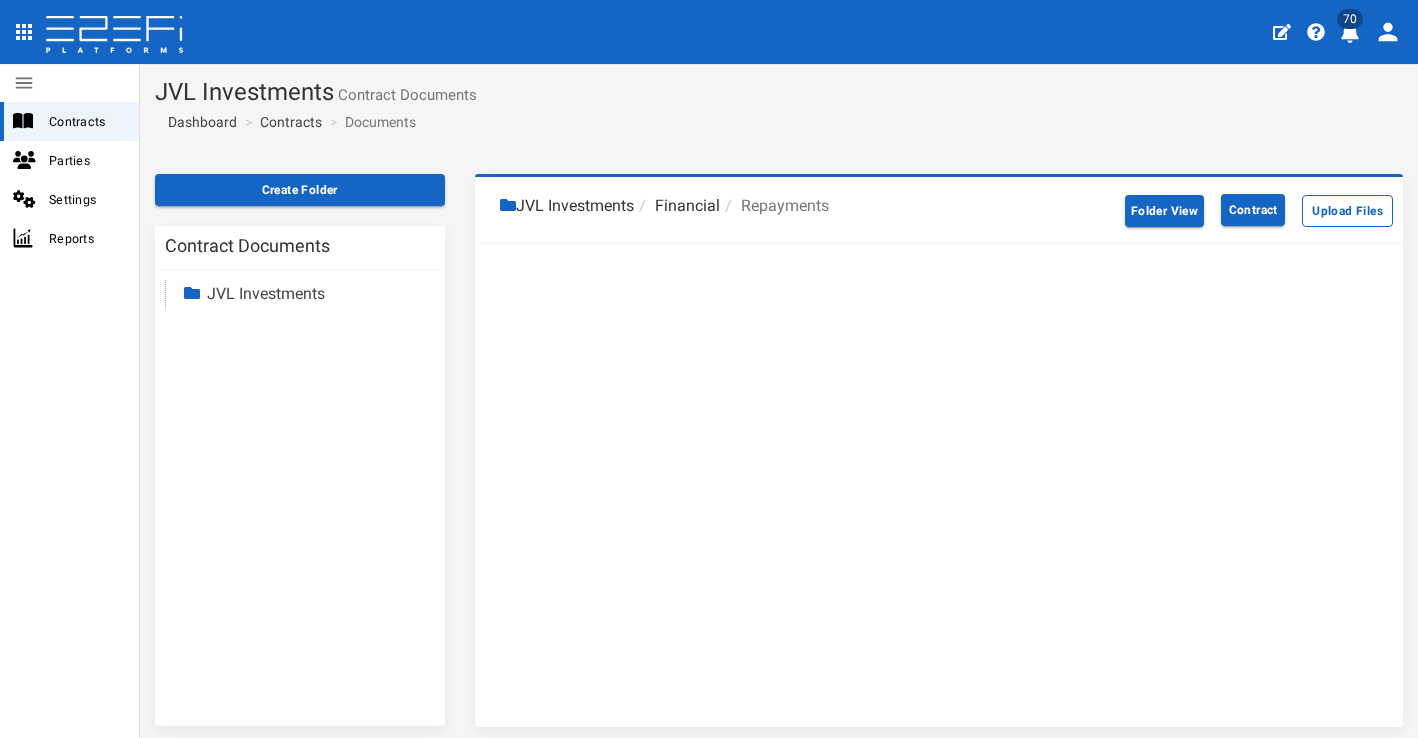 click on "JVL Investments" at bounding box center [567, 206] 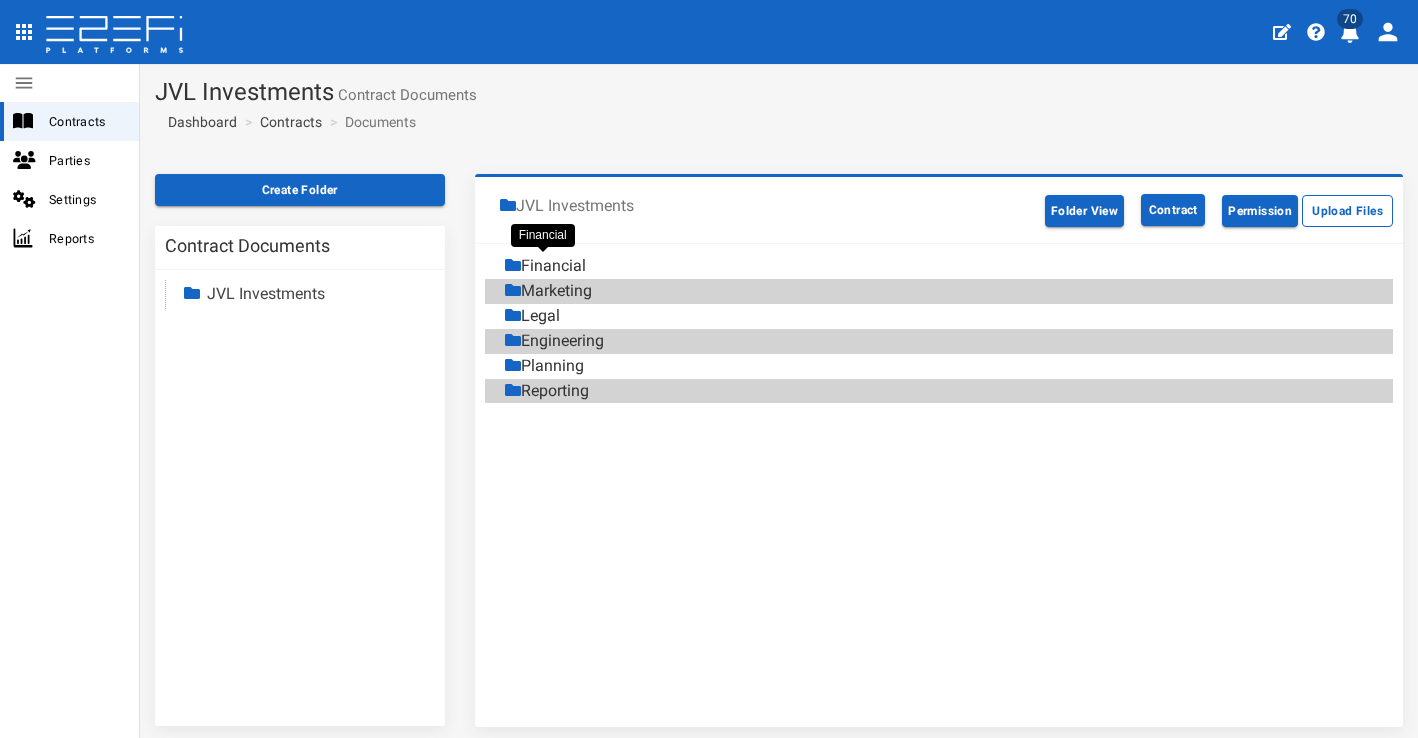 click on "Financial" at bounding box center (545, 266) 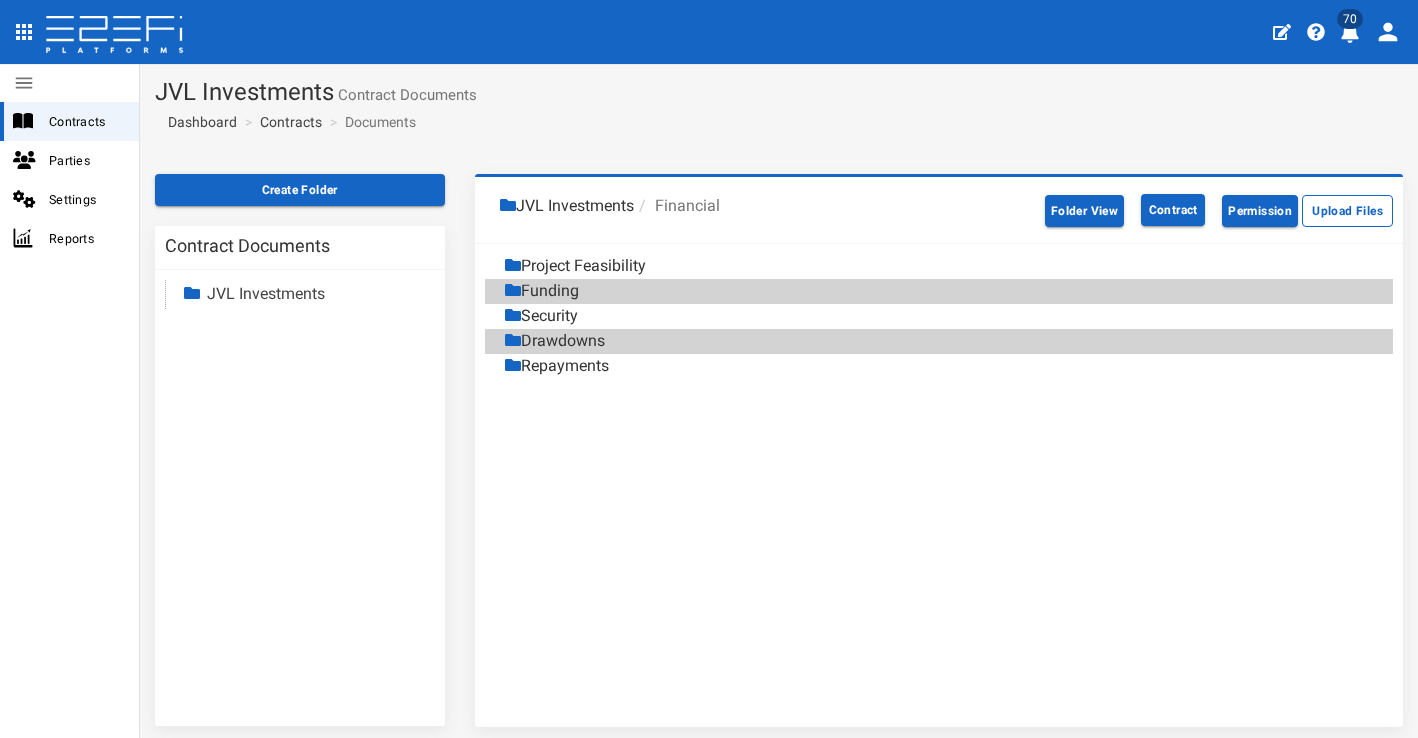 click on "JVL Investments" at bounding box center (567, 206) 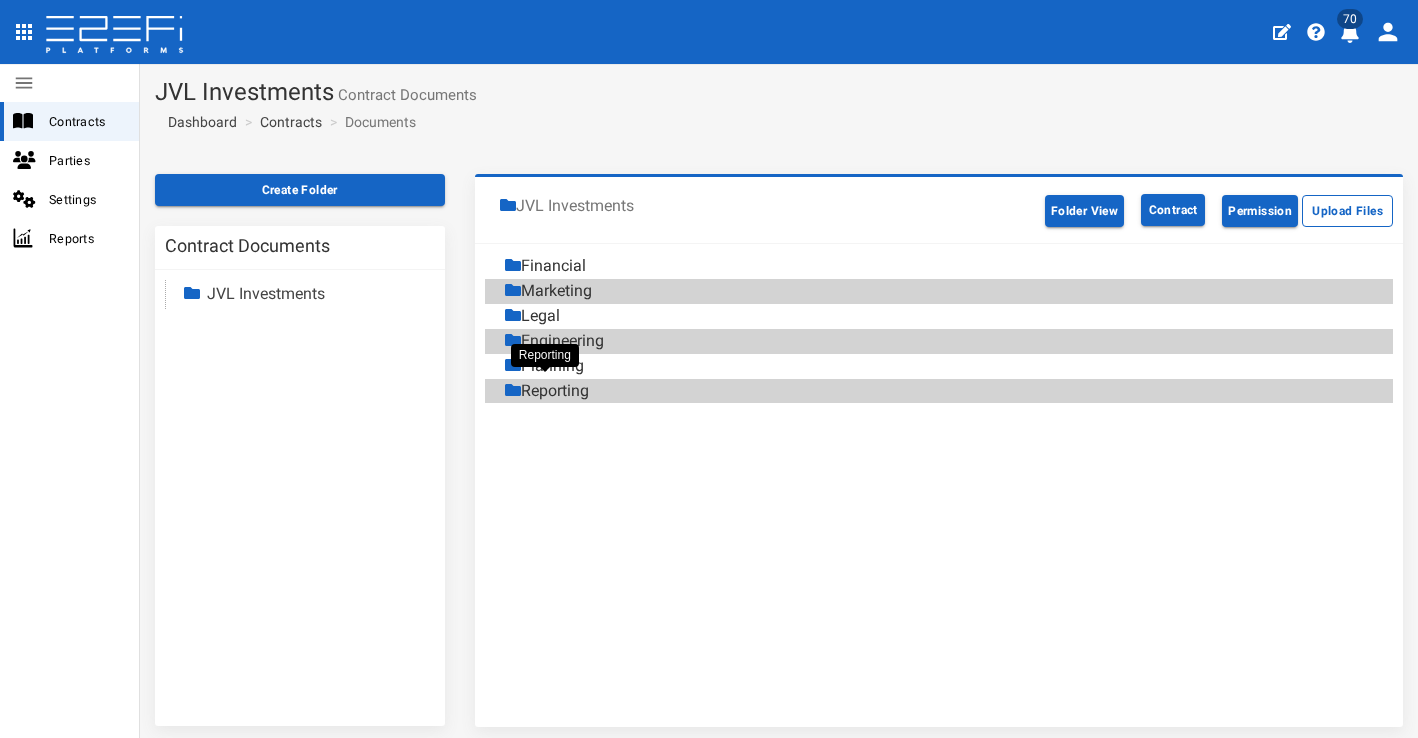 click on "Reporting" at bounding box center [547, 391] 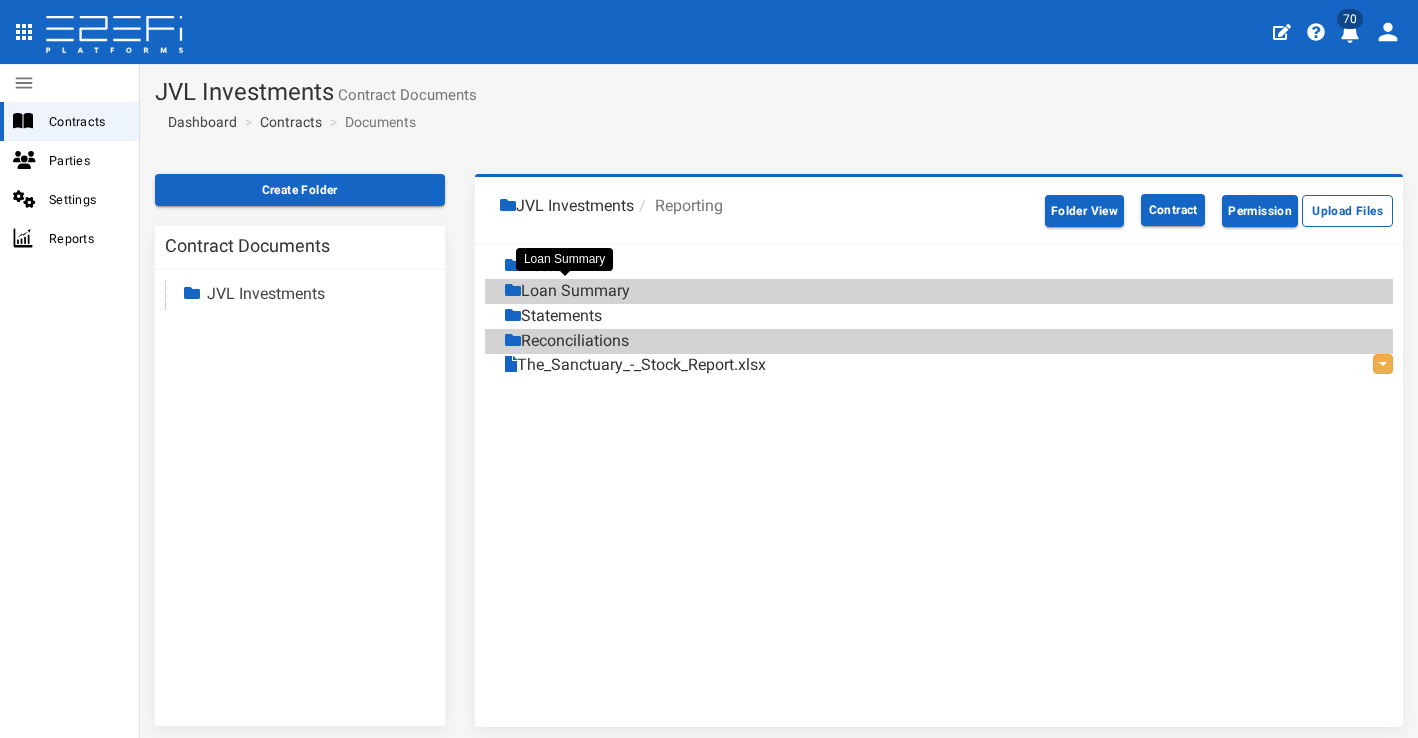 click on "Loan Summary" at bounding box center (567, 291) 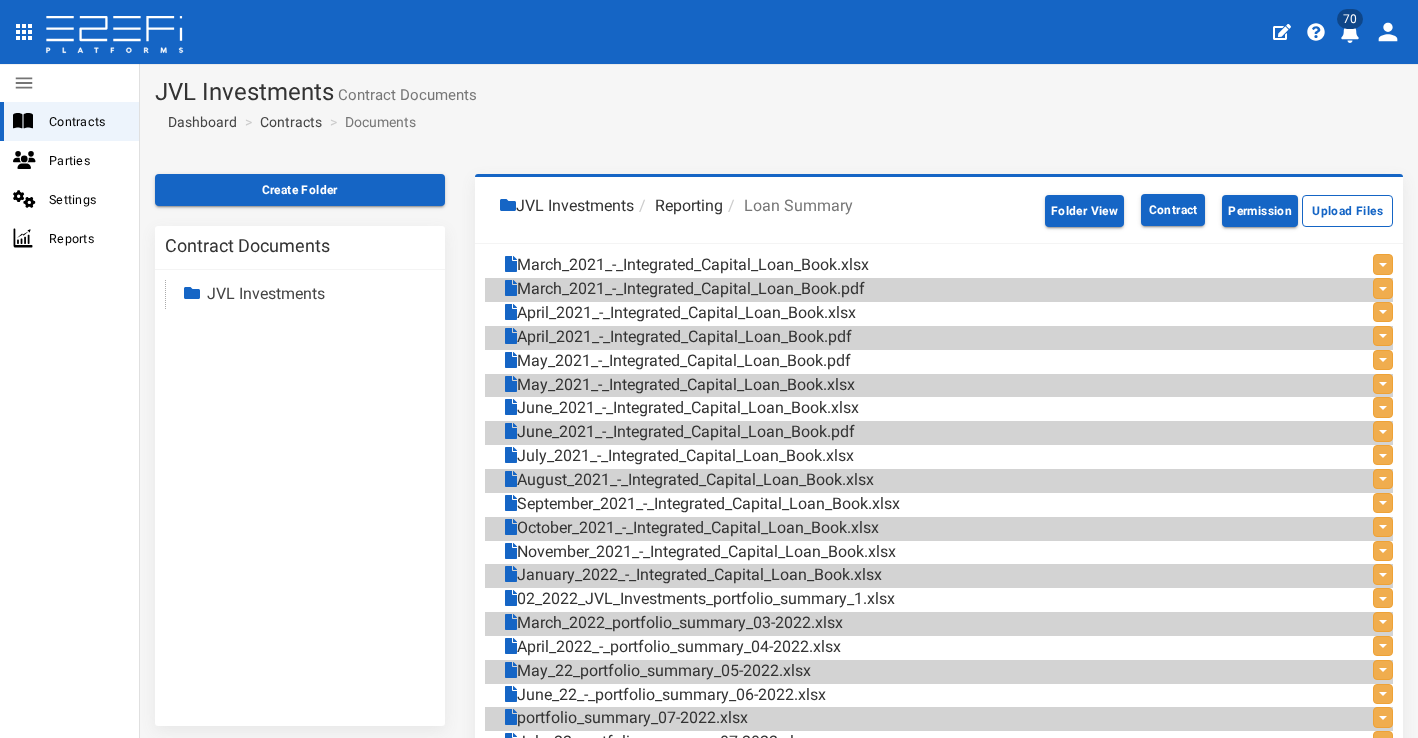 click on "Reporting" at bounding box center (678, 206) 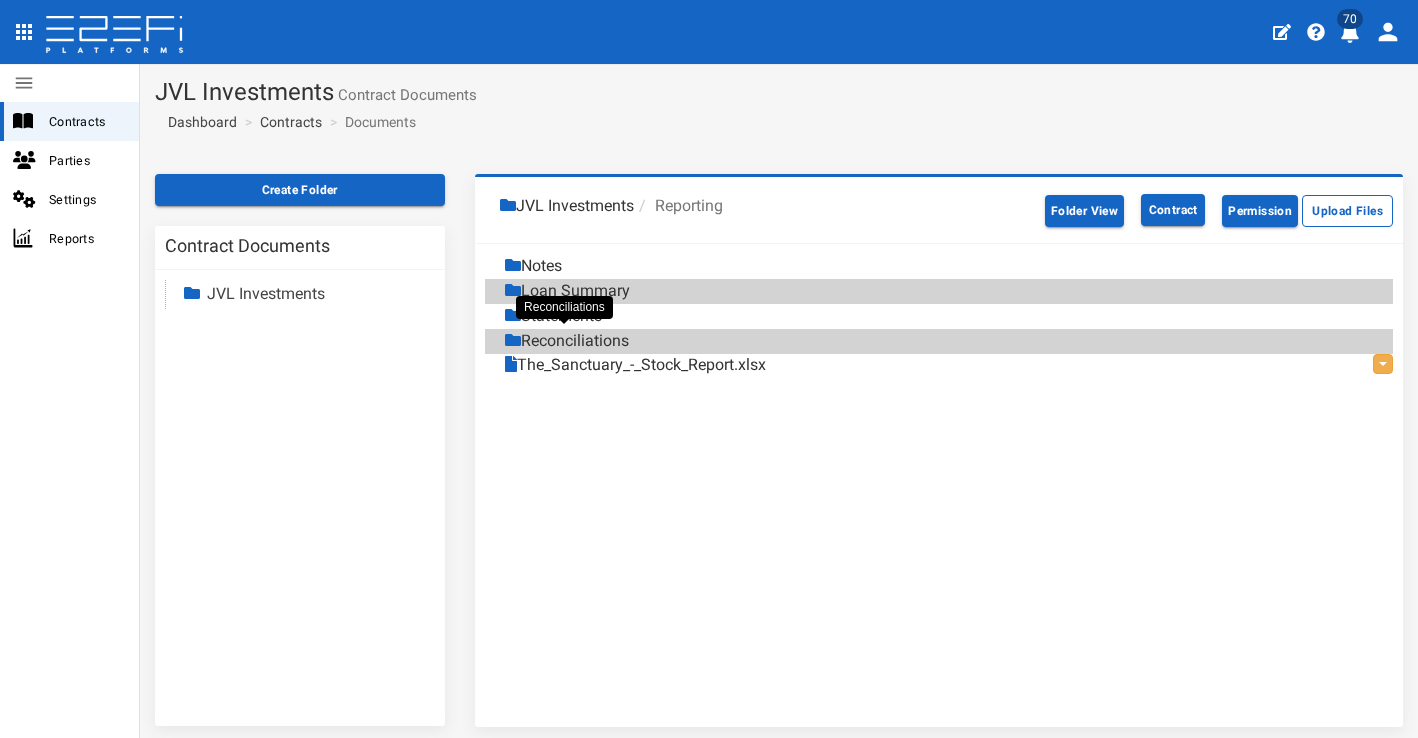 click on "Reconciliations" at bounding box center [567, 341] 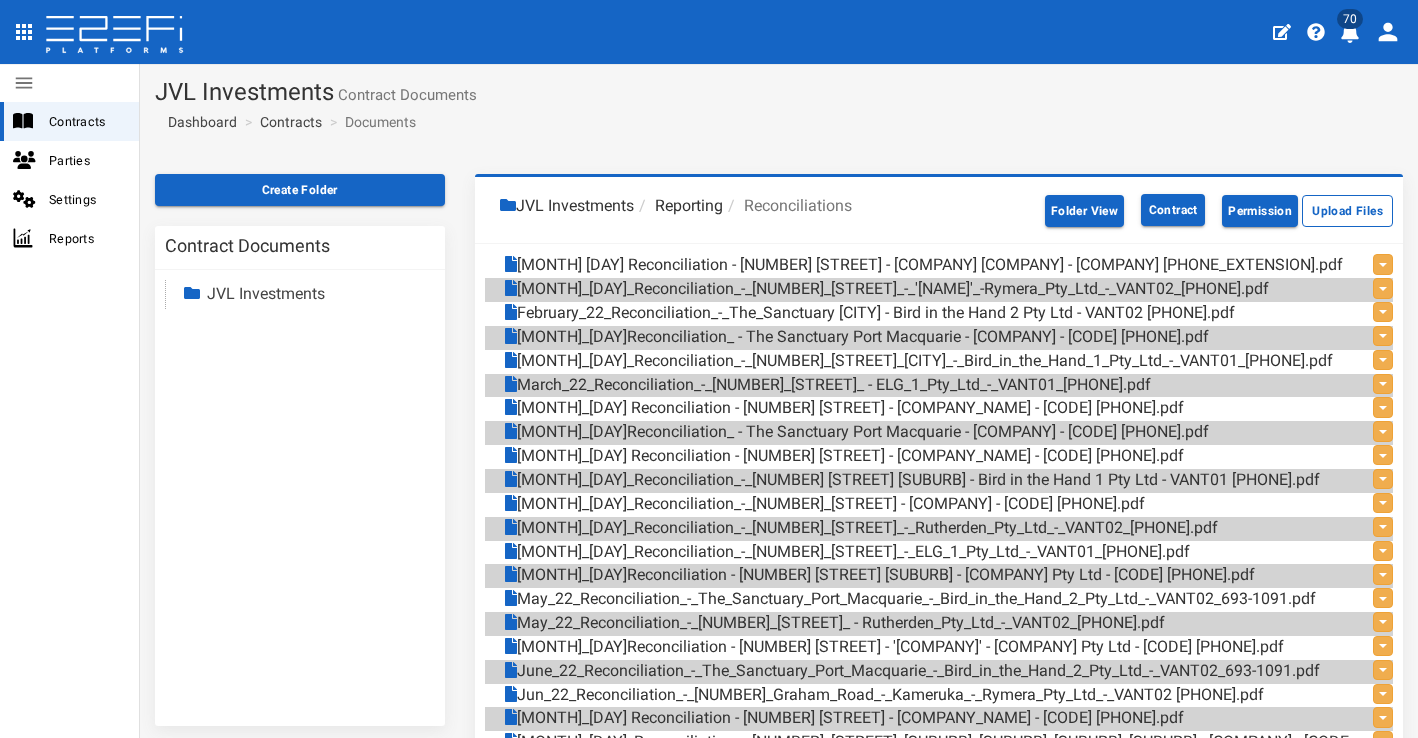 click on "JVL Investments" at bounding box center [567, 206] 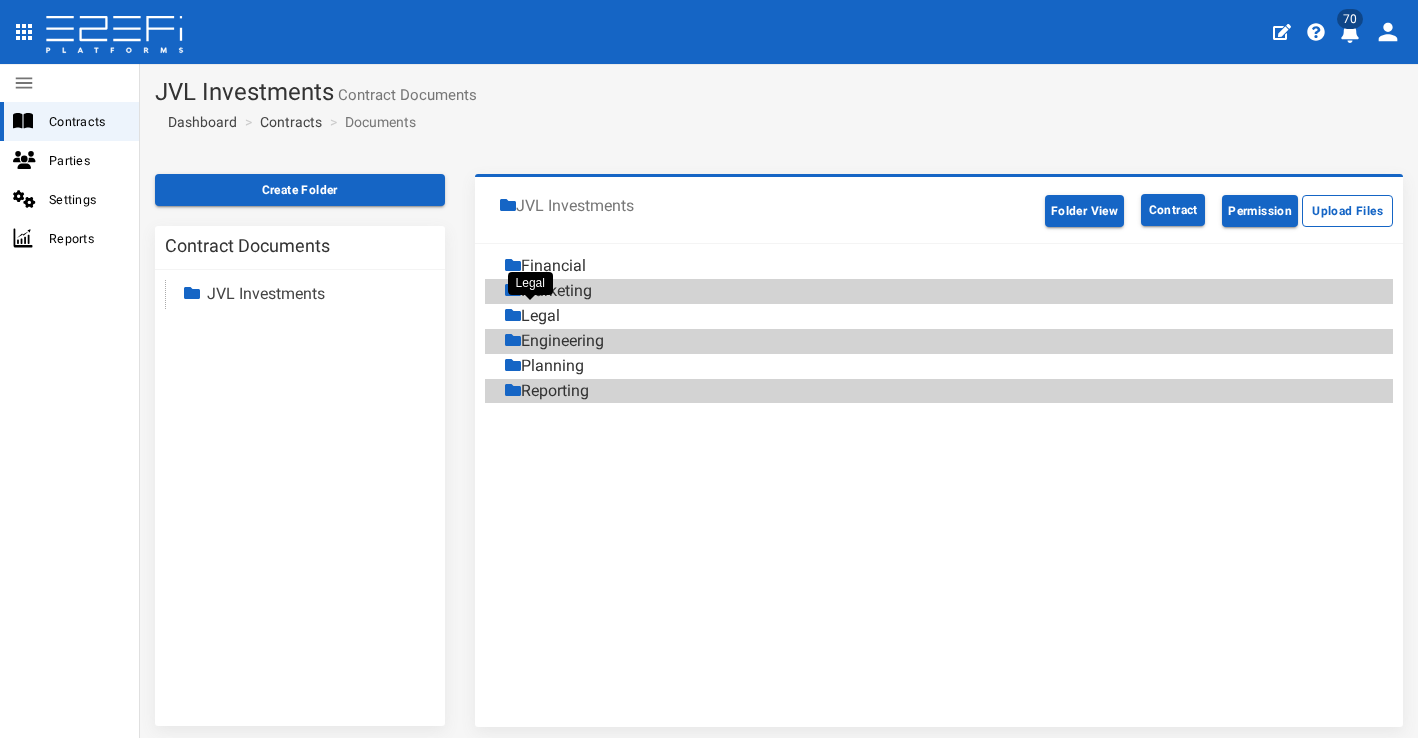 click on "Legal" at bounding box center [532, 316] 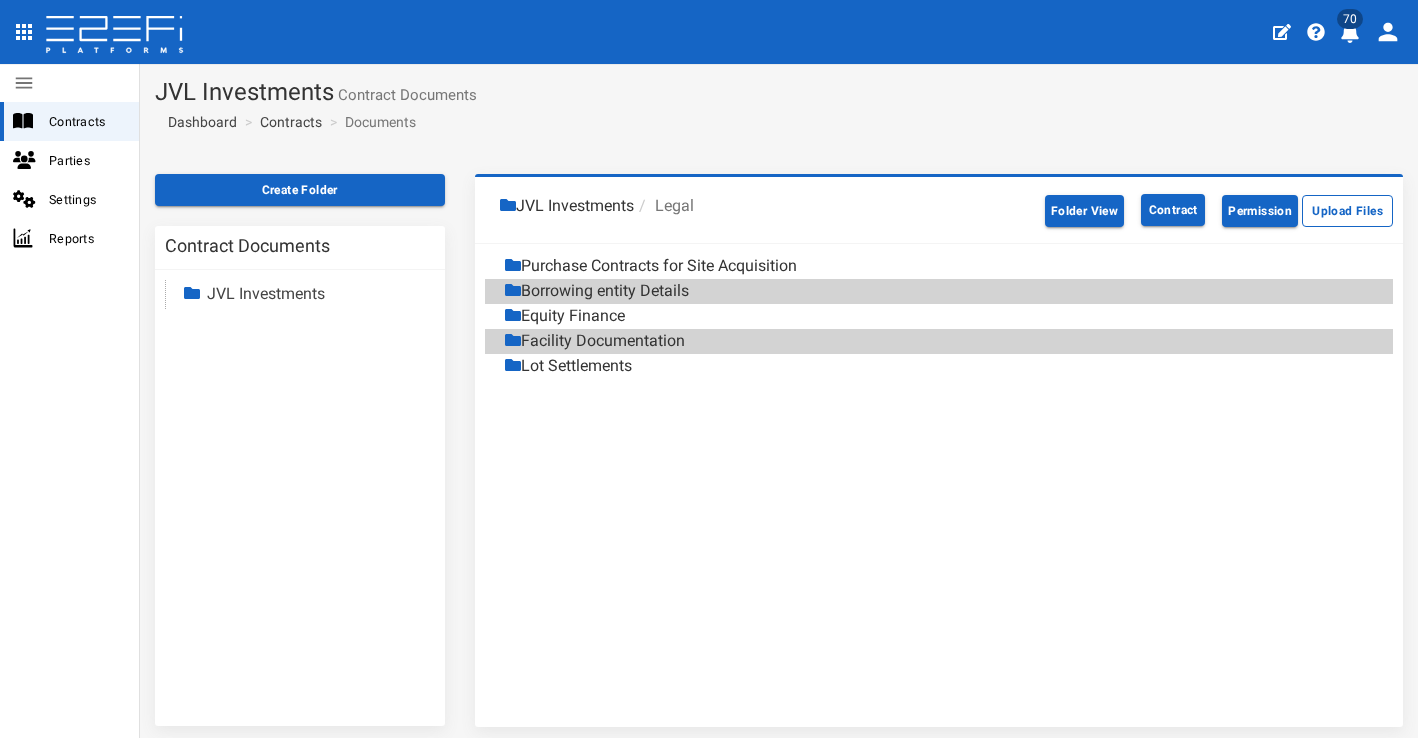click on "JVL Investments" at bounding box center [567, 206] 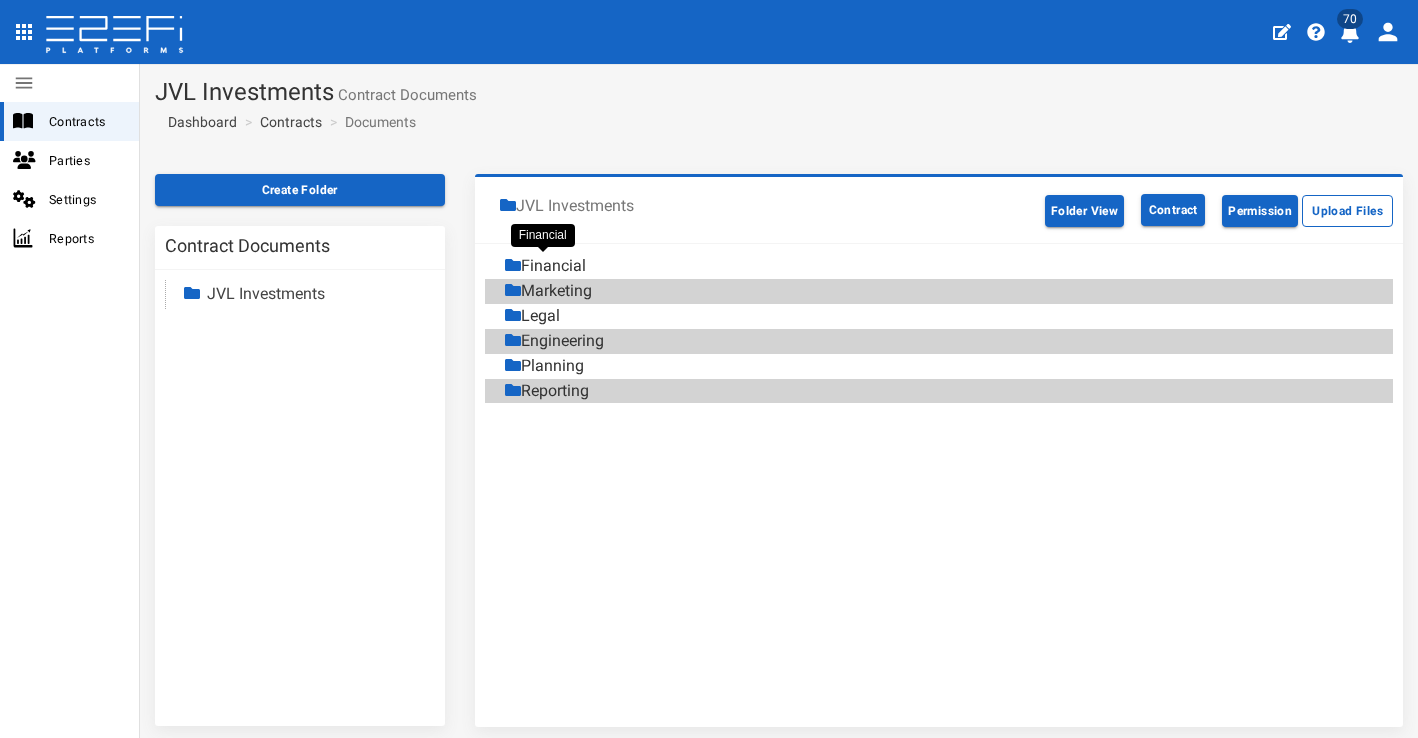 click on "Financial" at bounding box center (545, 266) 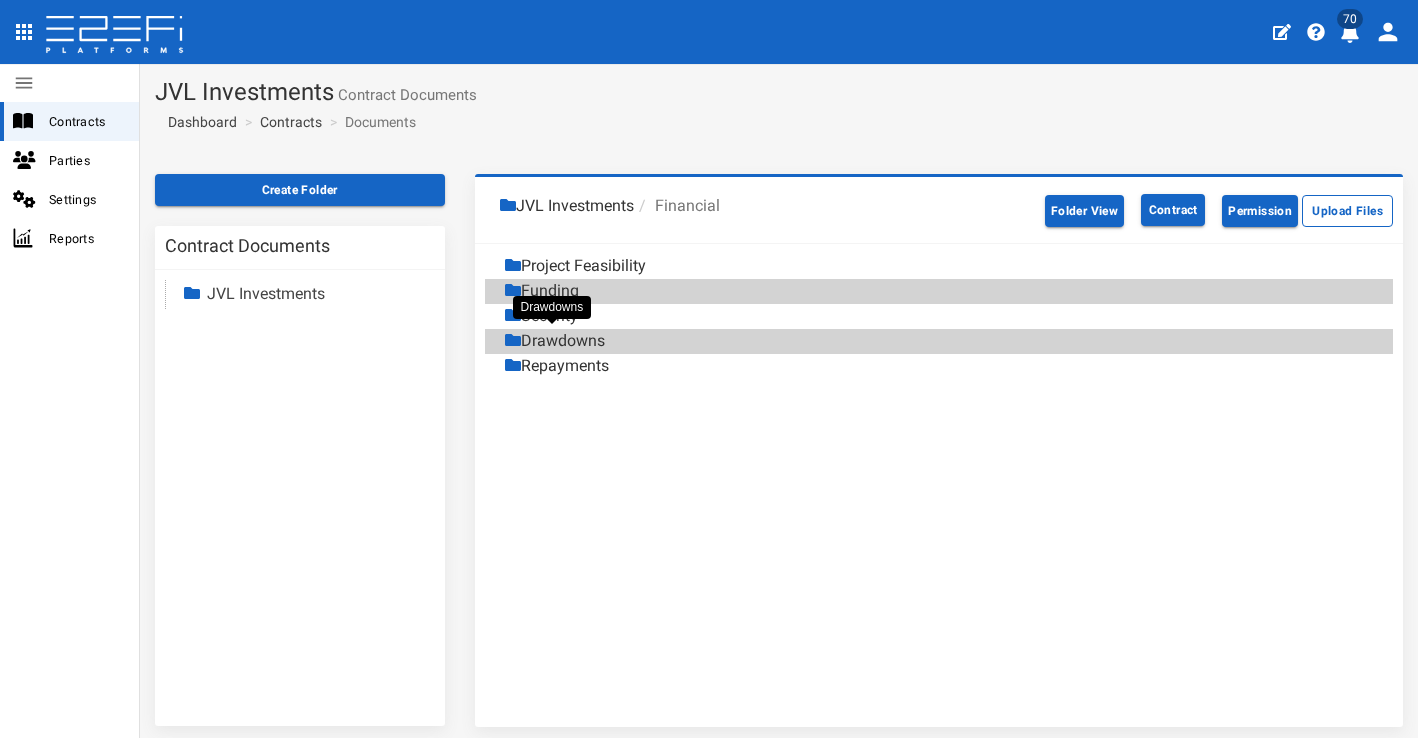 click on "Drawdowns" at bounding box center [555, 341] 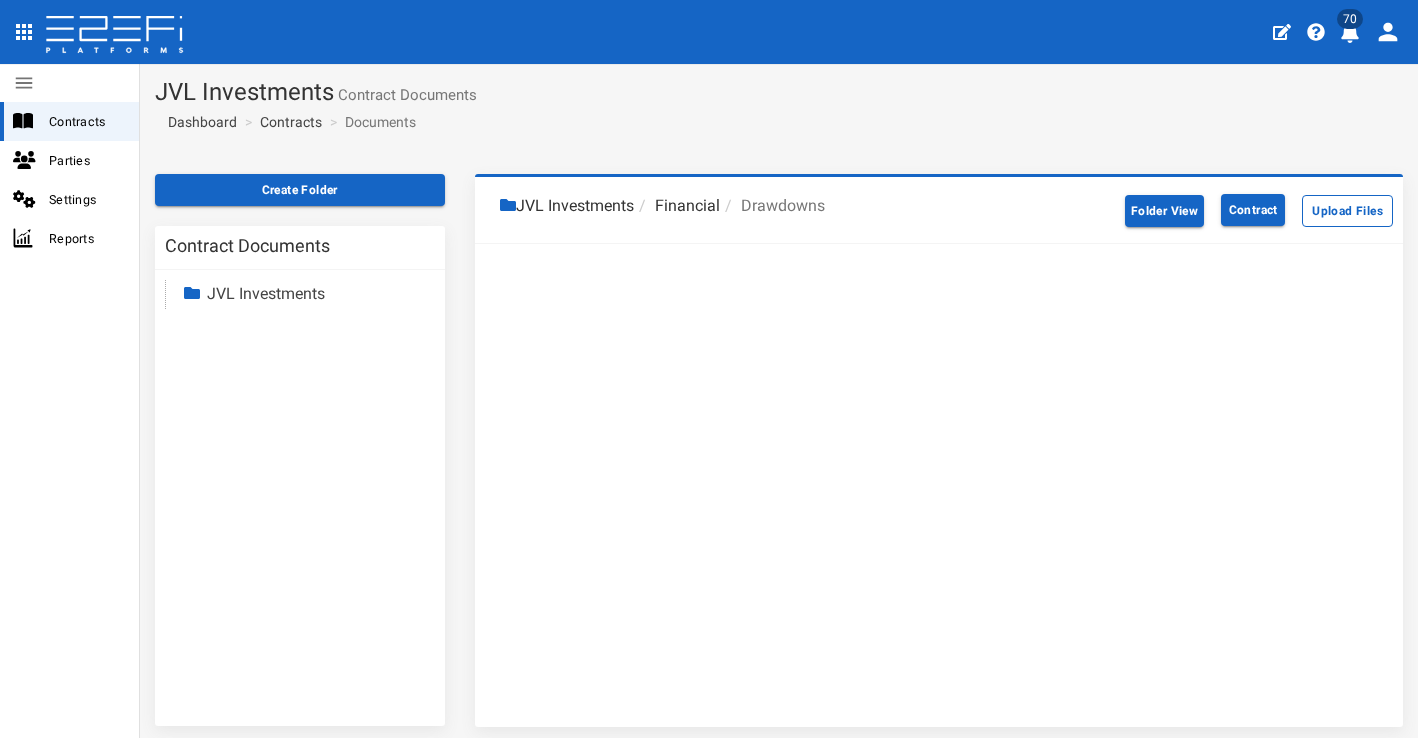 click on "Financial" at bounding box center [677, 206] 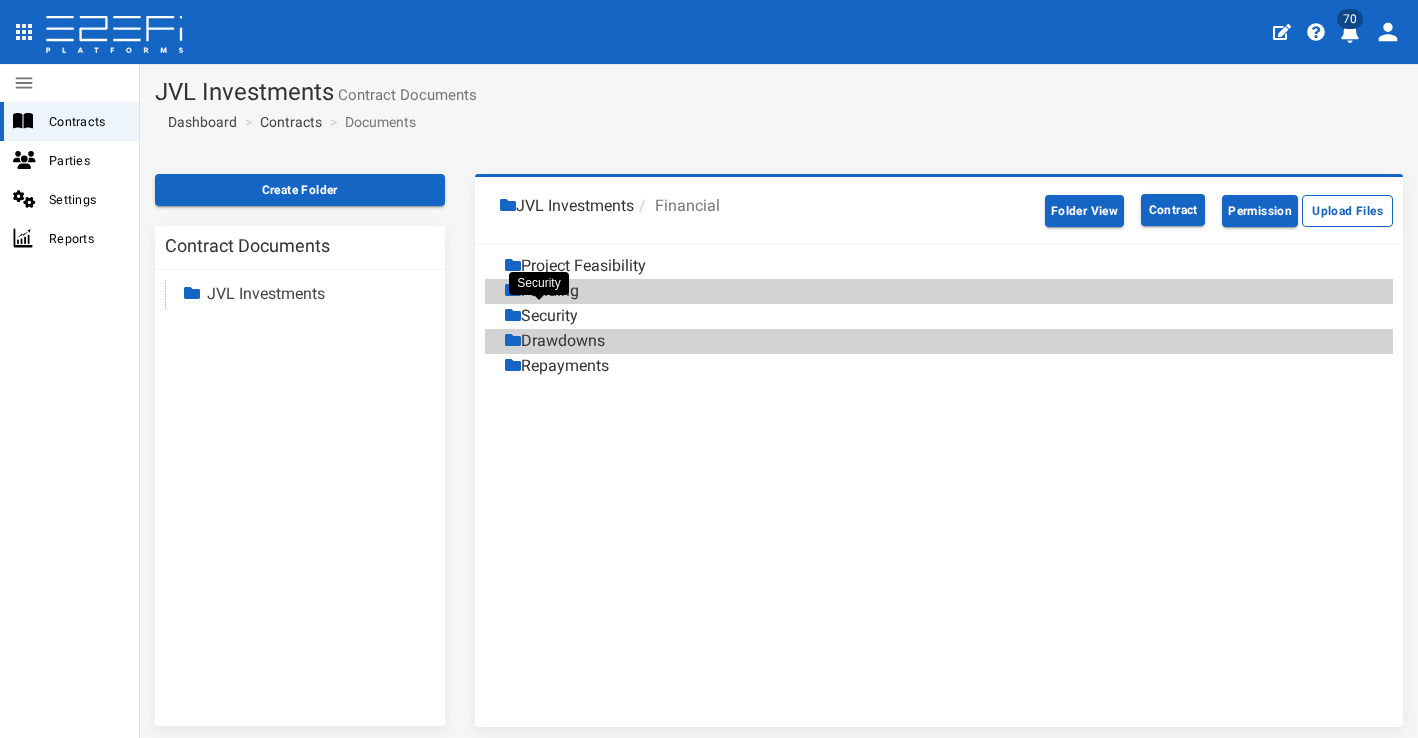 click on "Security" at bounding box center (541, 316) 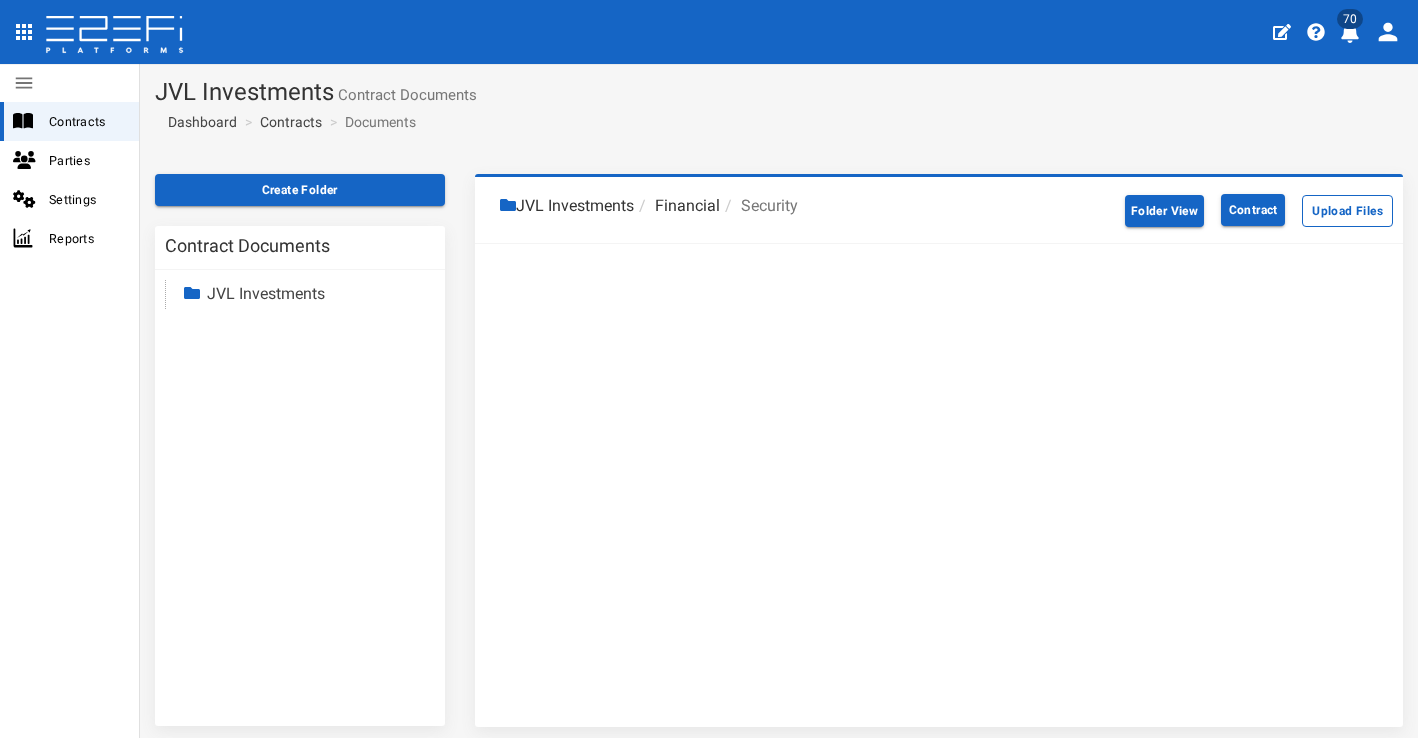 click on "JVL Investments" at bounding box center [567, 206] 